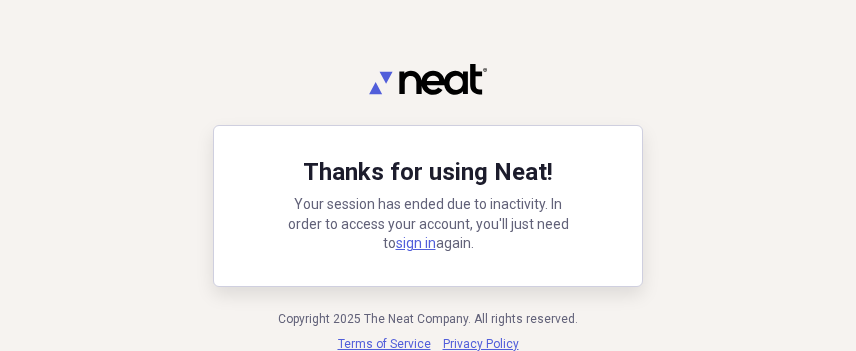 scroll, scrollTop: 0, scrollLeft: 0, axis: both 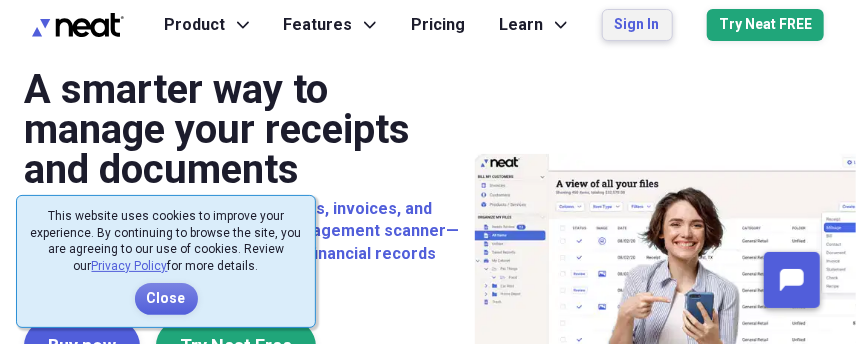 click on "Sign In" at bounding box center [637, 25] 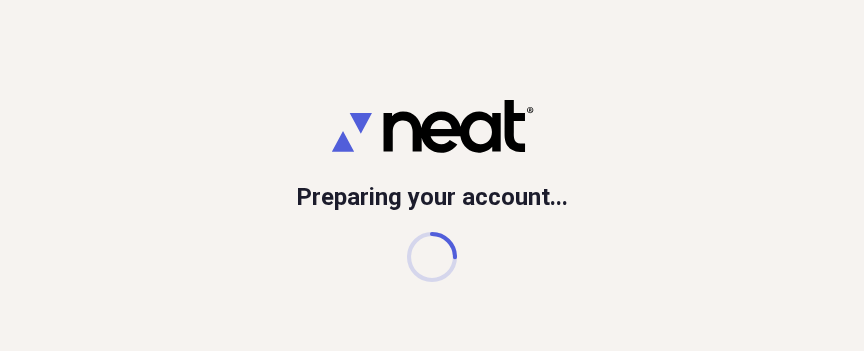 scroll, scrollTop: 0, scrollLeft: 0, axis: both 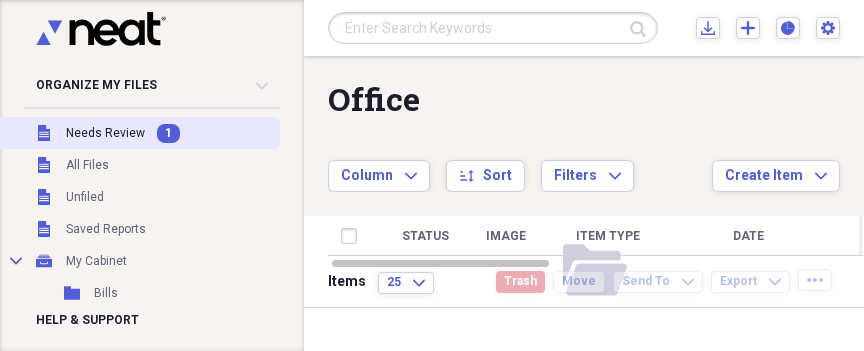 click on "Needs Review" at bounding box center [105, 133] 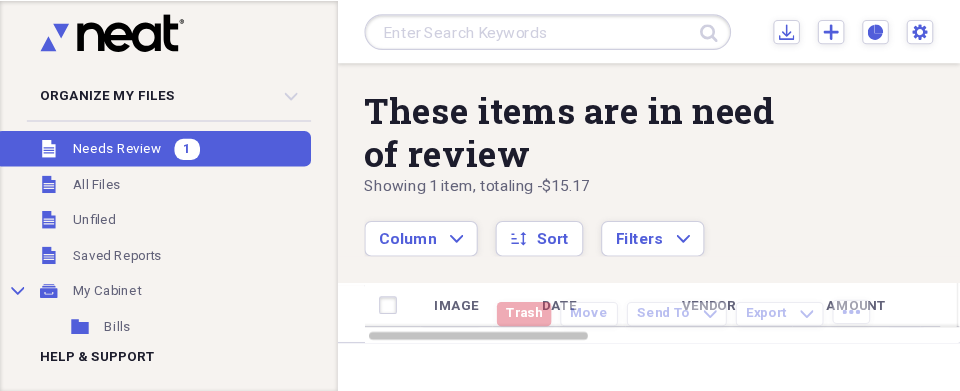scroll, scrollTop: 4, scrollLeft: 0, axis: vertical 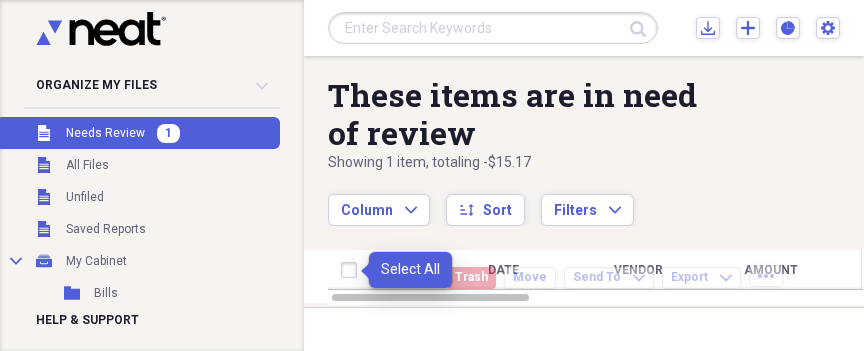 click at bounding box center (353, 270) 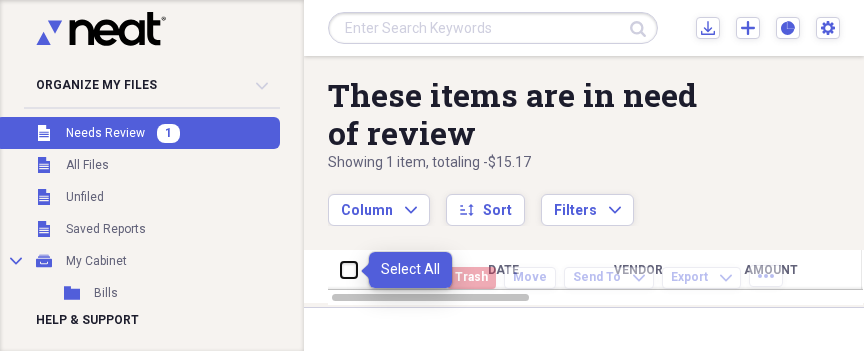 click at bounding box center (341, 270) 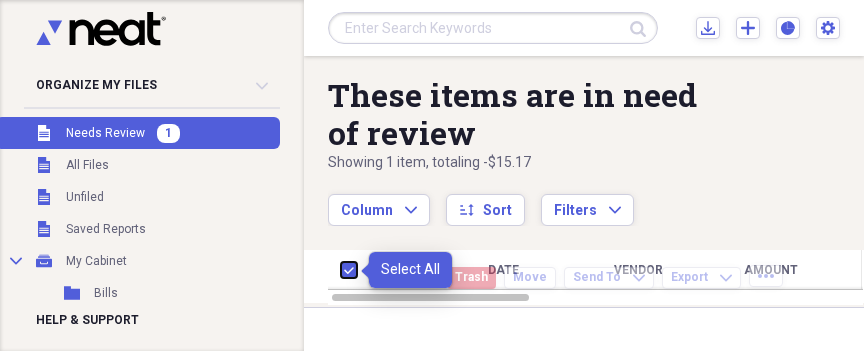 checkbox on "true" 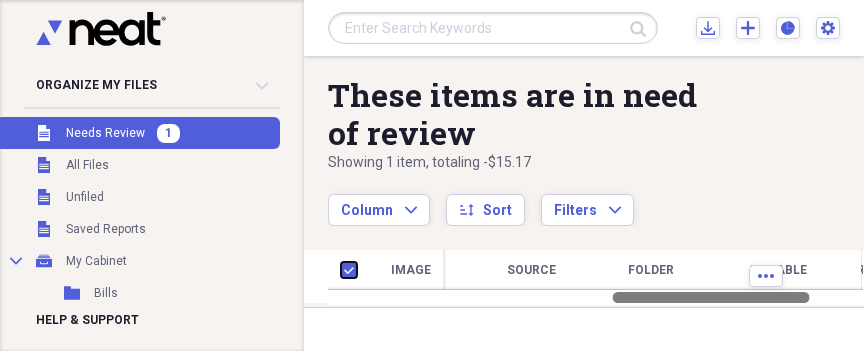 click at bounding box center (595, 297) 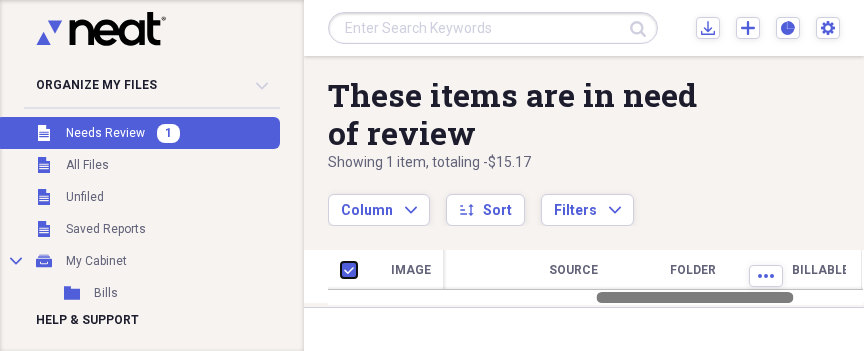 drag, startPoint x: 701, startPoint y: 299, endPoint x: 774, endPoint y: 292, distance: 73.33485 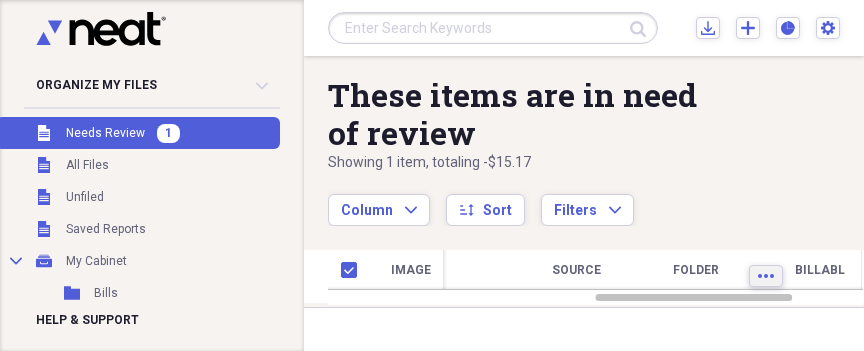 click on "more" 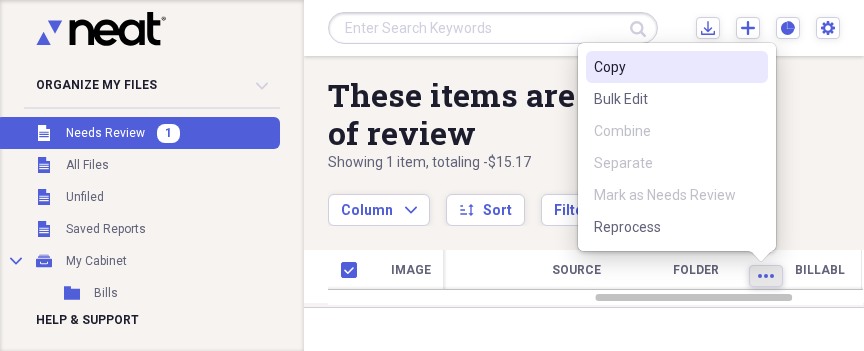 type 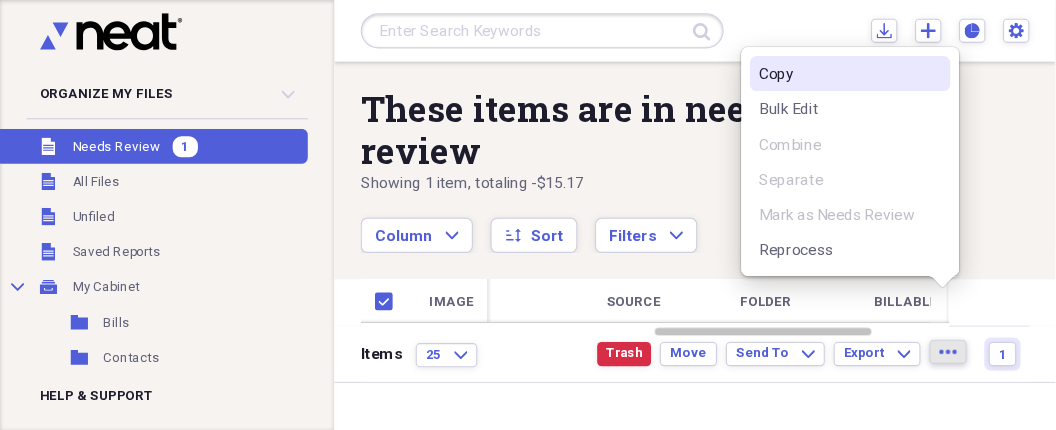 scroll, scrollTop: 0, scrollLeft: 0, axis: both 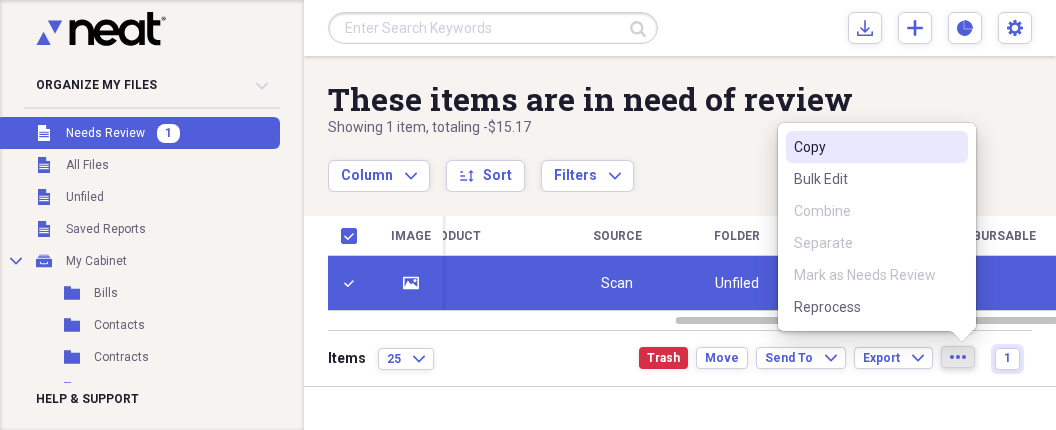 click at bounding box center [680, 408] 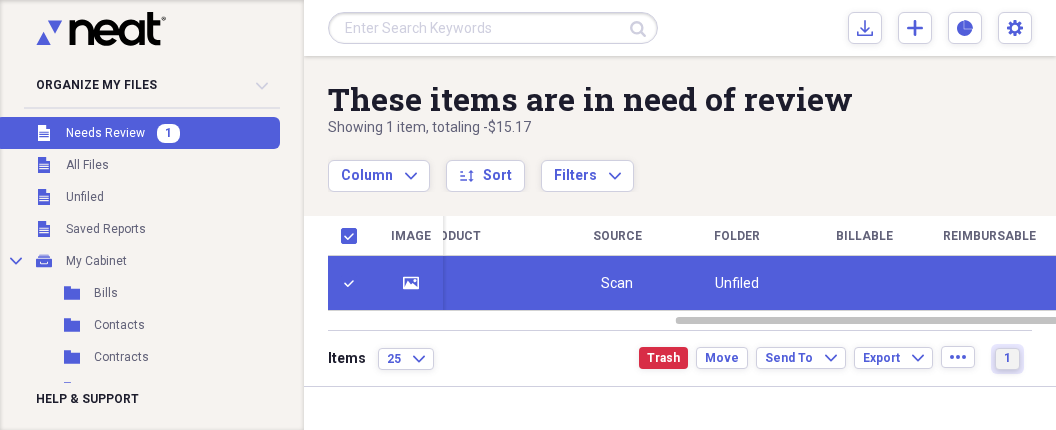 click on "1" at bounding box center [1007, 359] 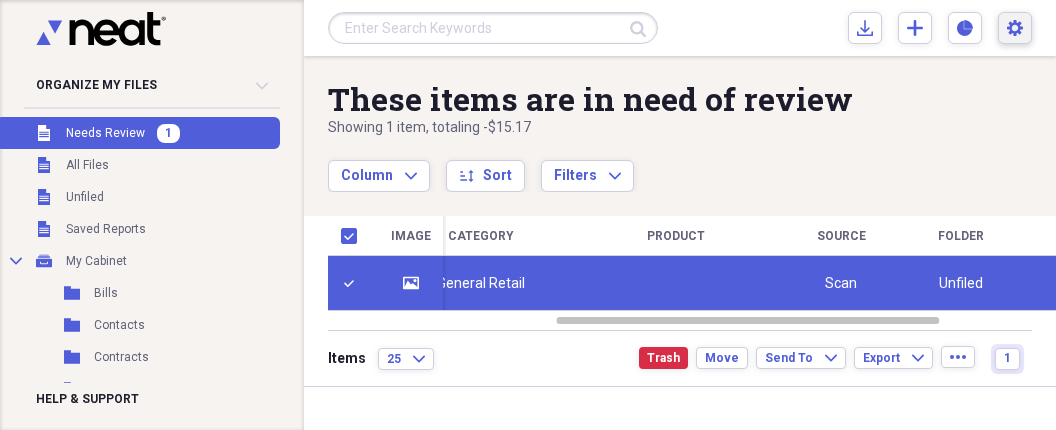 click on "Settings" 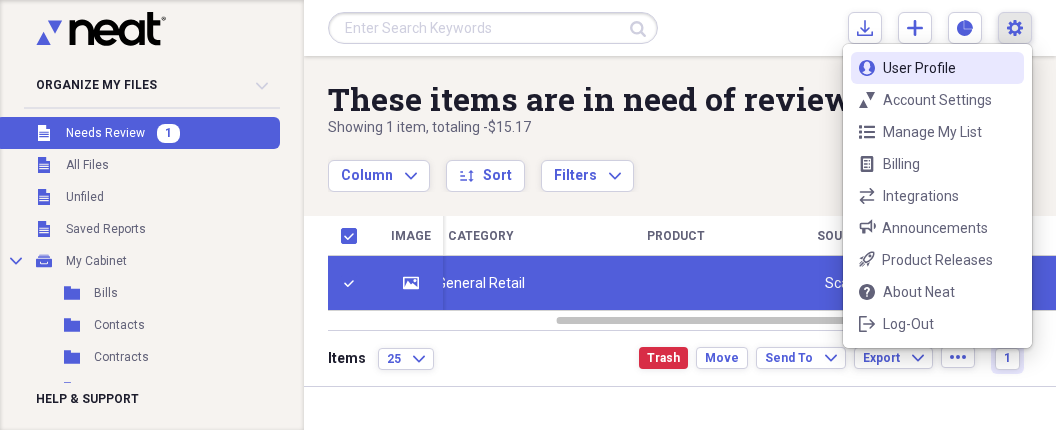 click 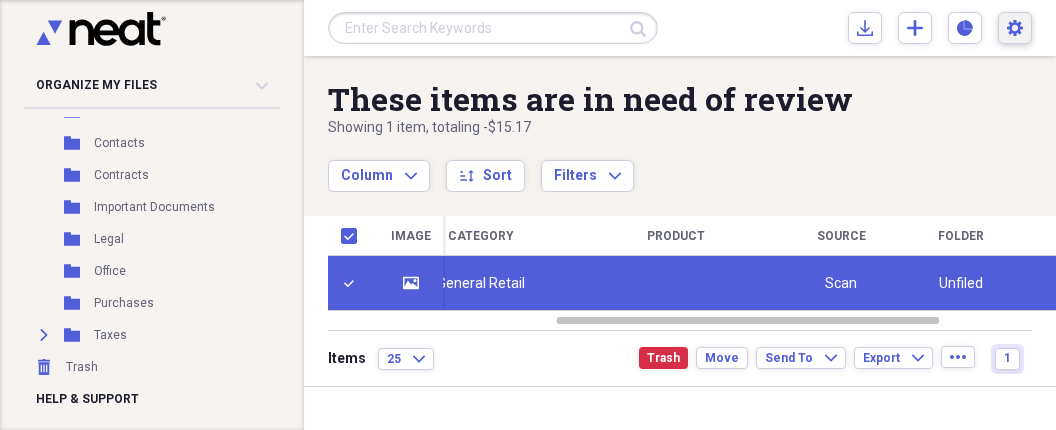 scroll, scrollTop: 190, scrollLeft: 0, axis: vertical 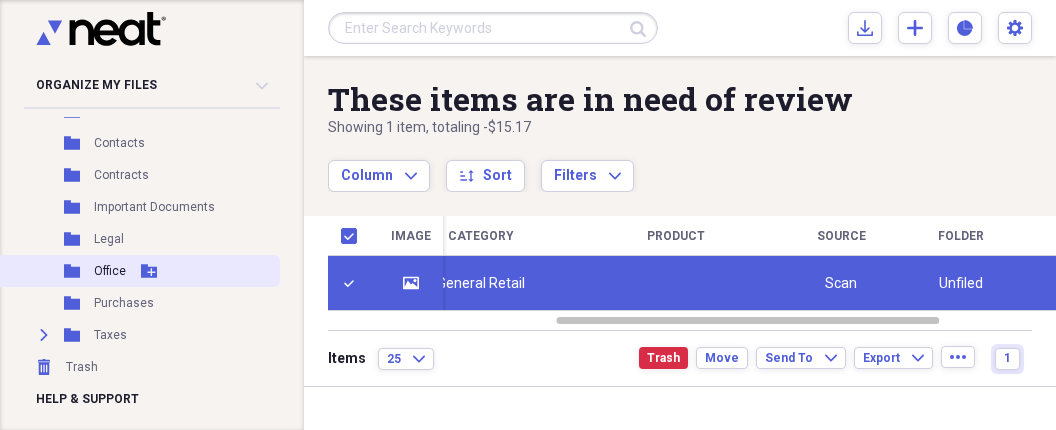 click on "Office" at bounding box center [110, 271] 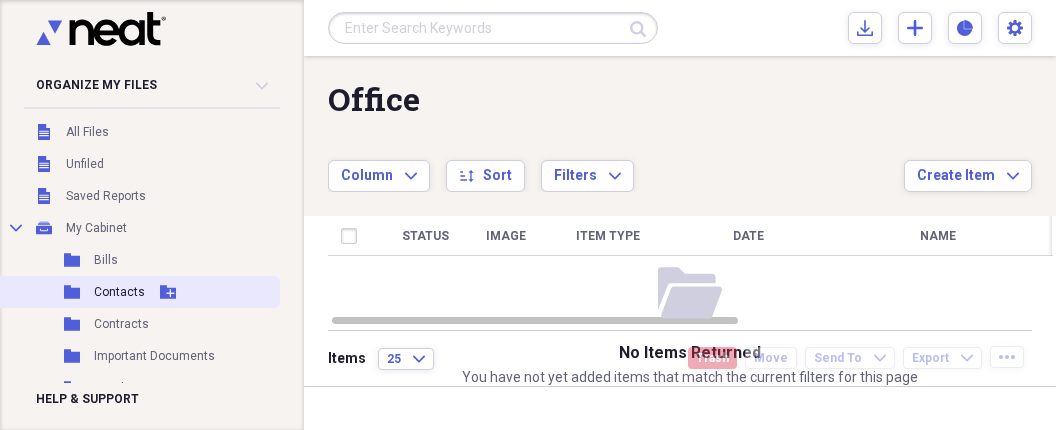 scroll, scrollTop: 0, scrollLeft: 0, axis: both 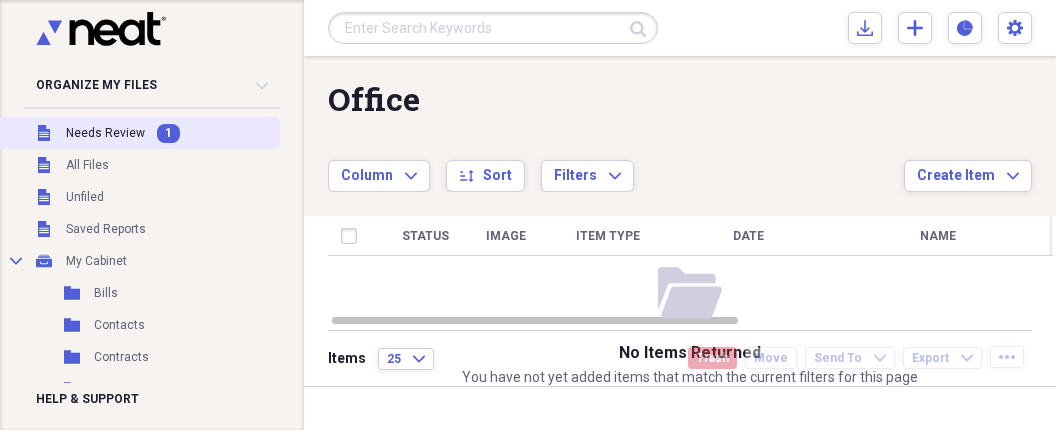 click on "Unfiled Needs Review 1" at bounding box center (138, 133) 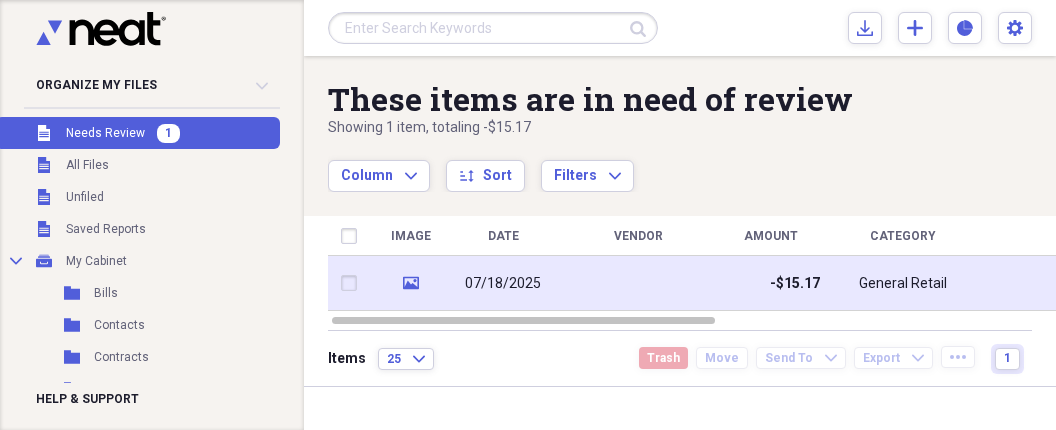 click on "-$15.17" at bounding box center [770, 283] 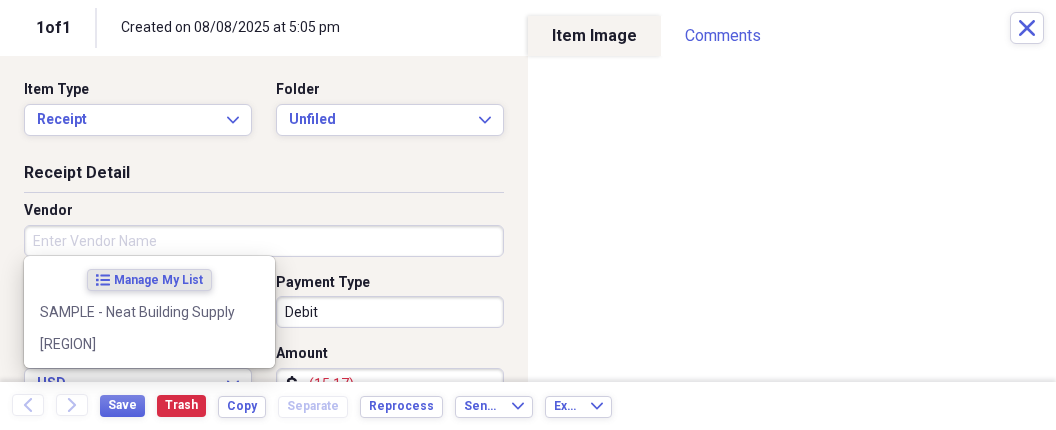 click on "Vendor" at bounding box center [264, 241] 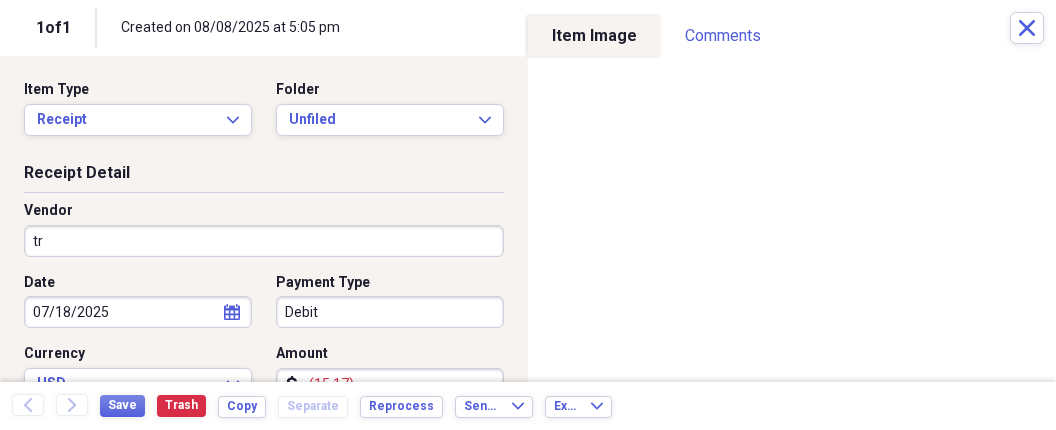 type on "t" 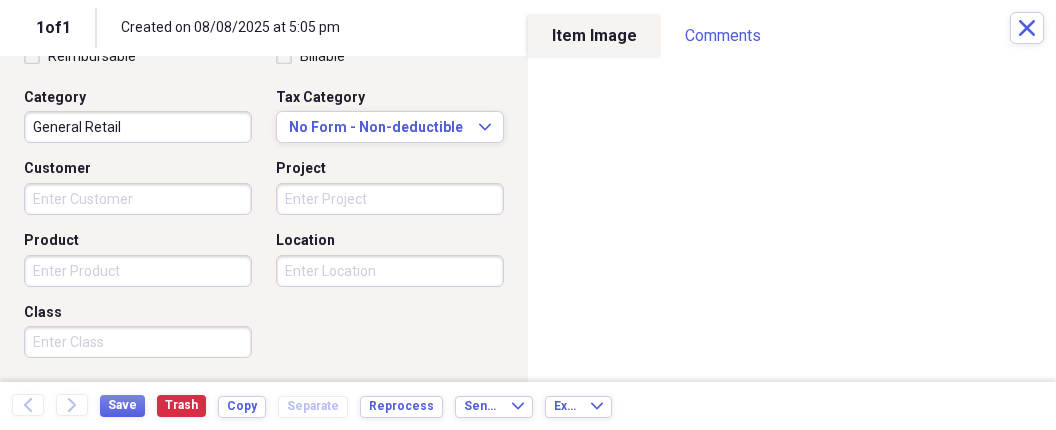 scroll, scrollTop: 585, scrollLeft: 0, axis: vertical 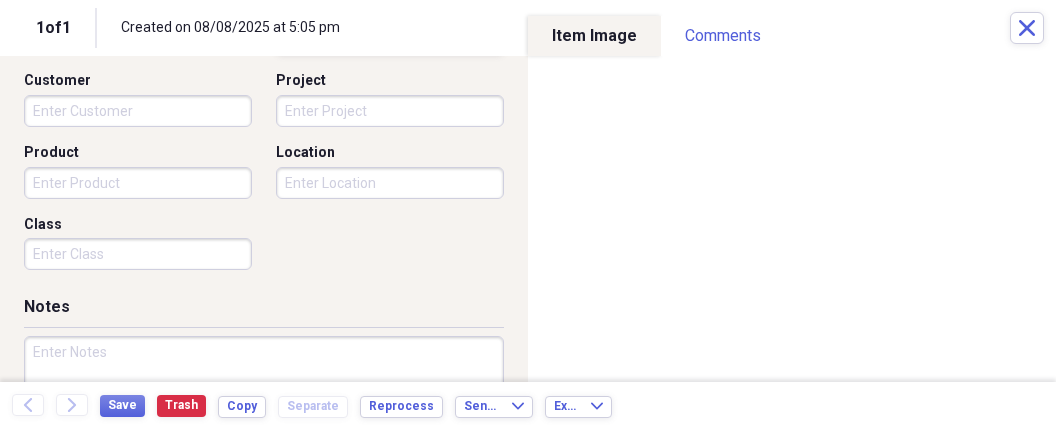 type on "Tracfone" 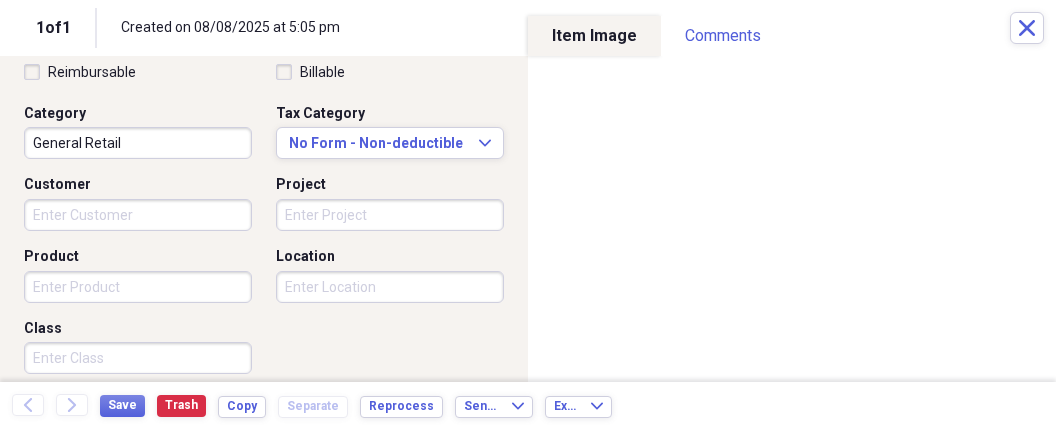 scroll, scrollTop: 477, scrollLeft: 0, axis: vertical 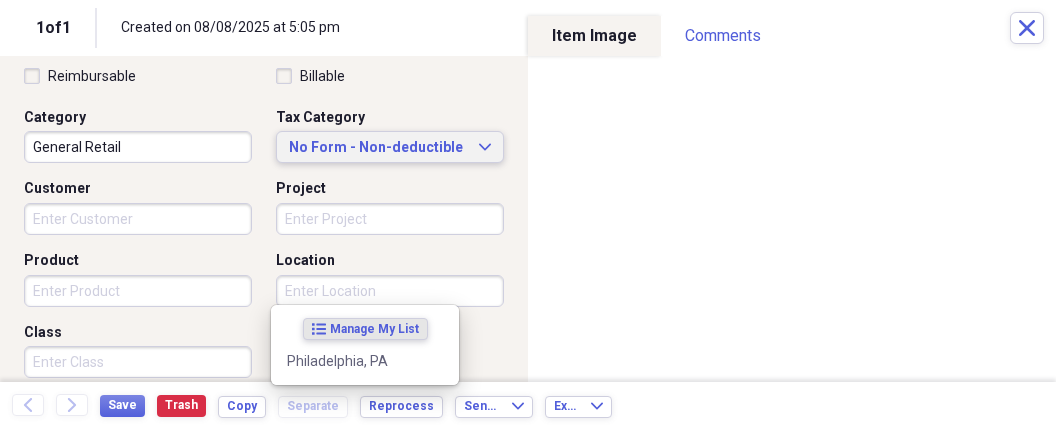click on "No Form - Non-deductible Expand" at bounding box center (390, 147) 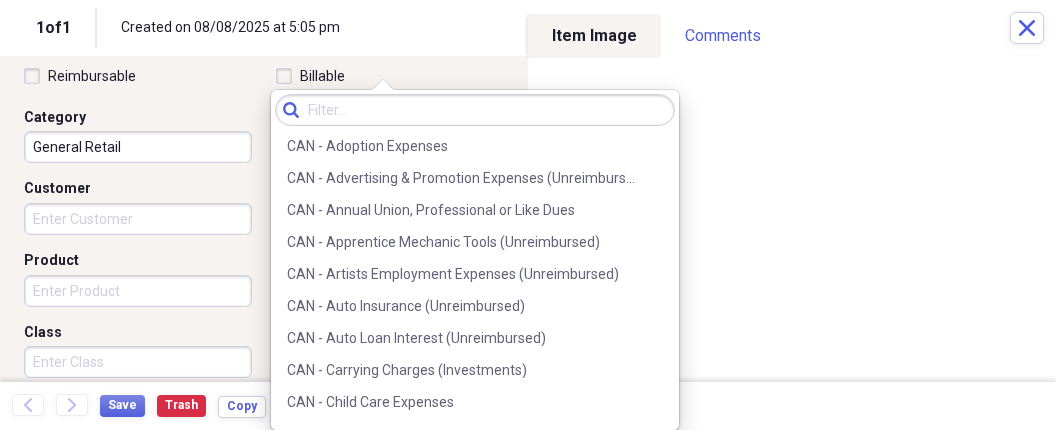 scroll, scrollTop: 0, scrollLeft: 0, axis: both 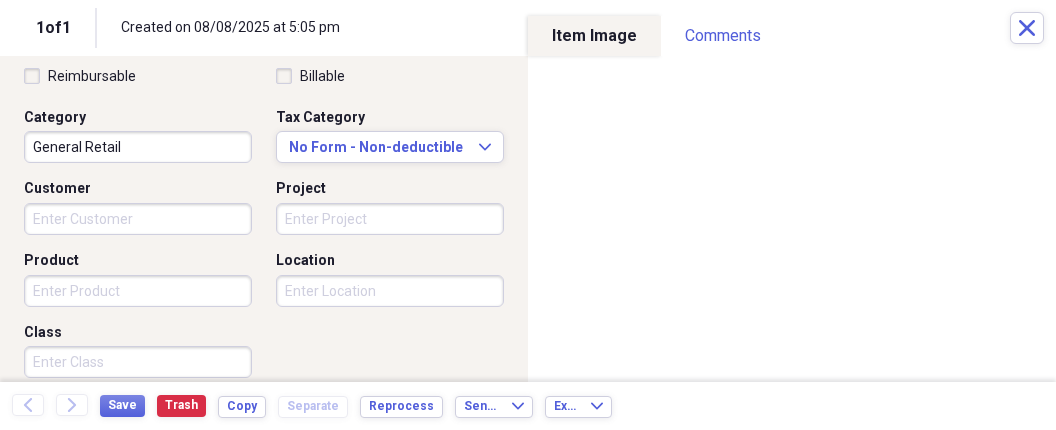 click on "Customer" at bounding box center (138, 219) 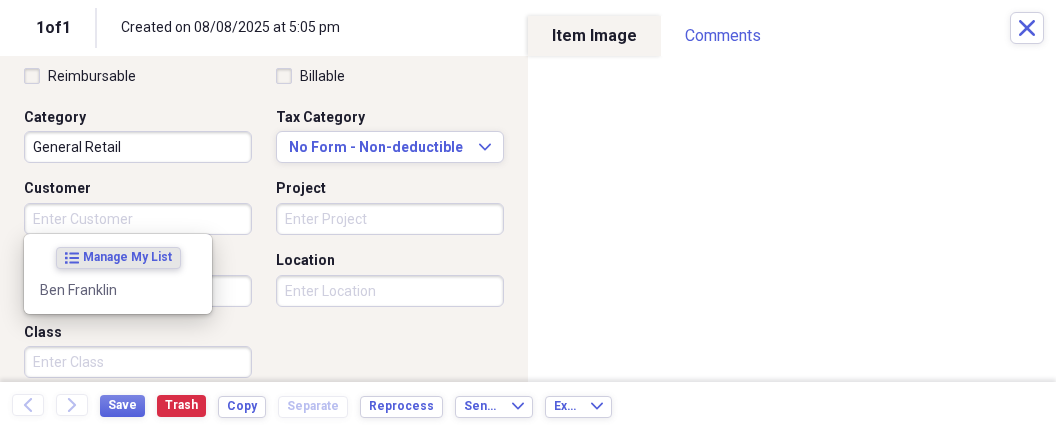 click on "Project" at bounding box center (390, 219) 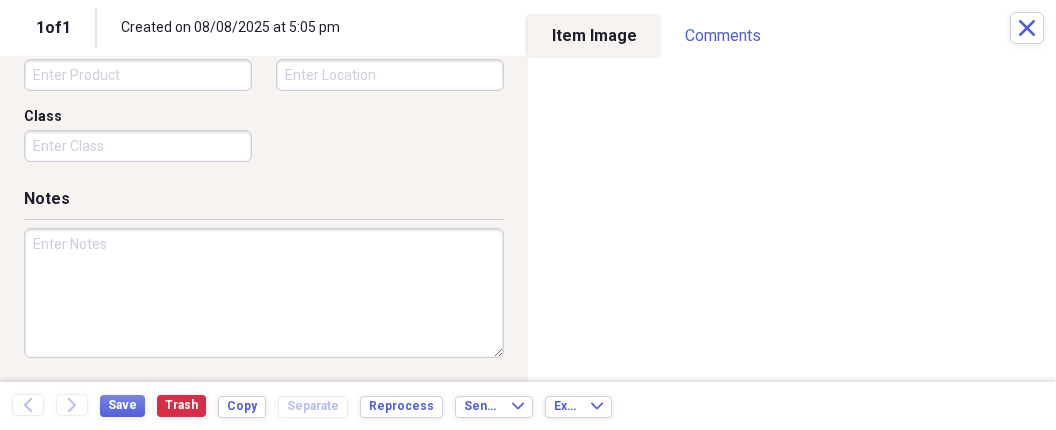 scroll, scrollTop: 400, scrollLeft: 0, axis: vertical 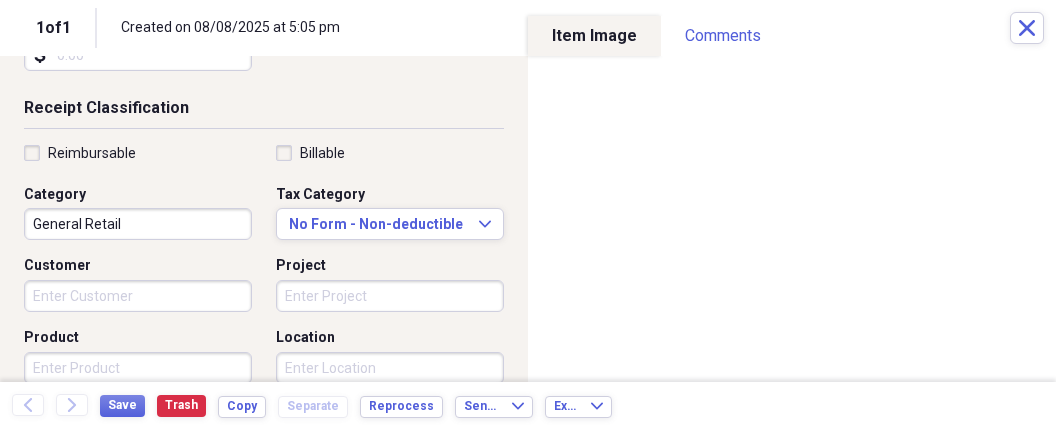 click on "Billable" at bounding box center (390, 153) 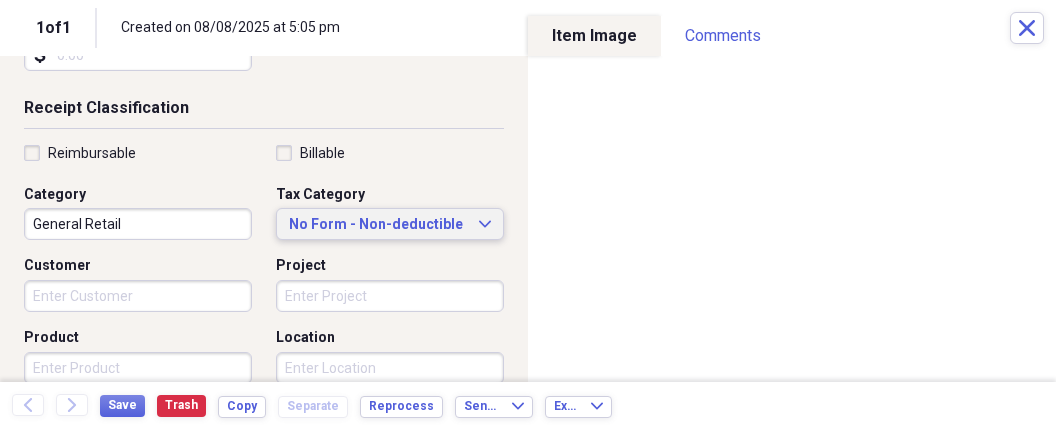 click on "No Form - Non-deductible Expand" at bounding box center (390, 225) 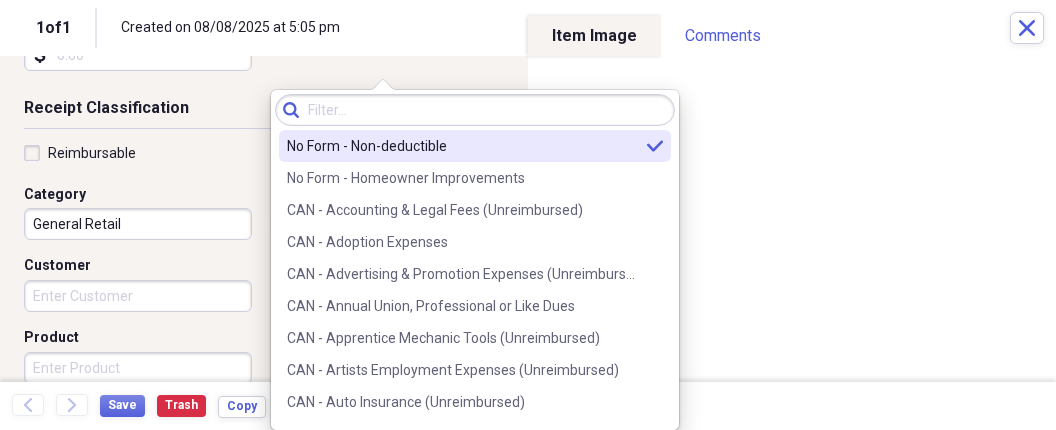 click at bounding box center (475, 110) 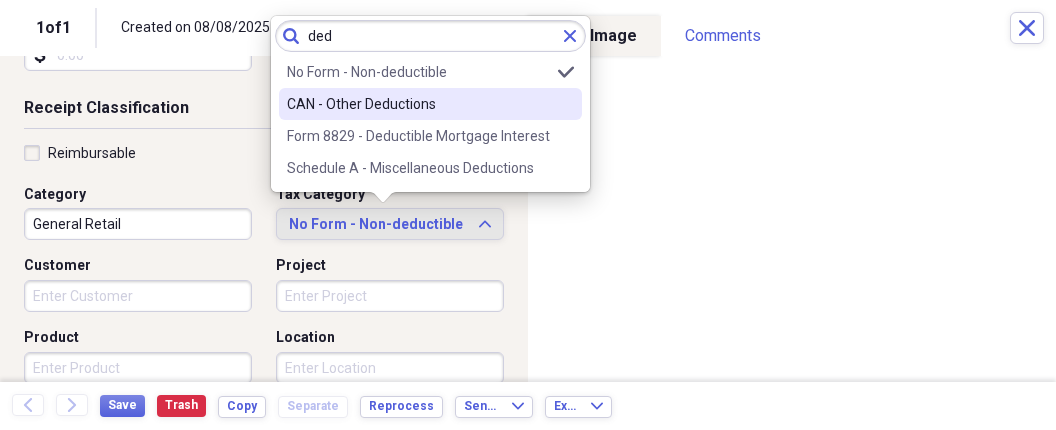 type on "ded" 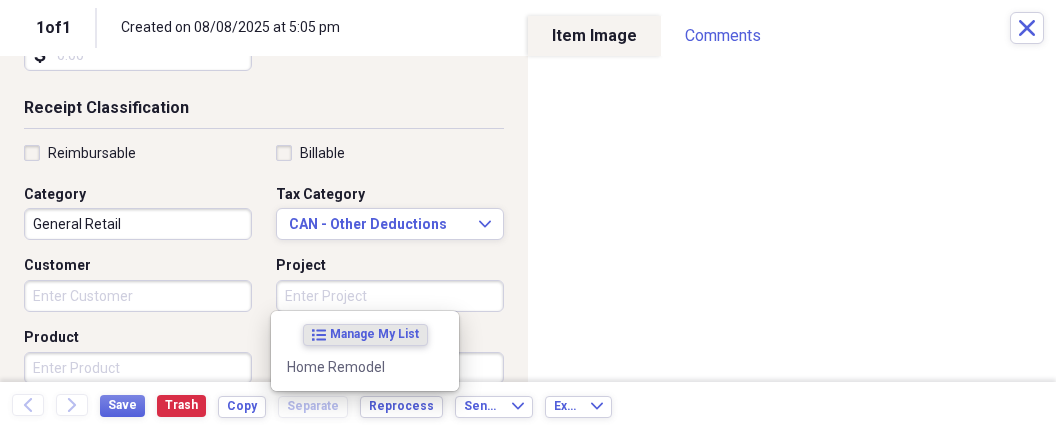 click on "Project" at bounding box center (390, 296) 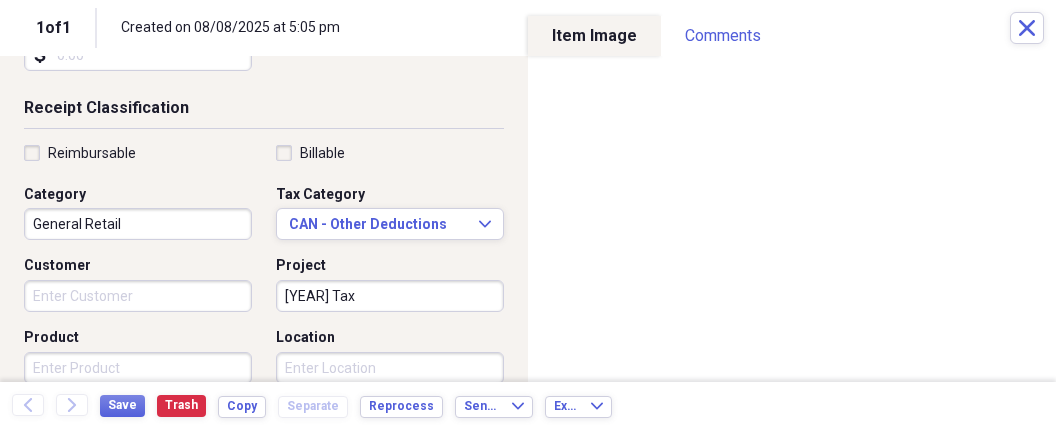 type on "[YEAR] Tax" 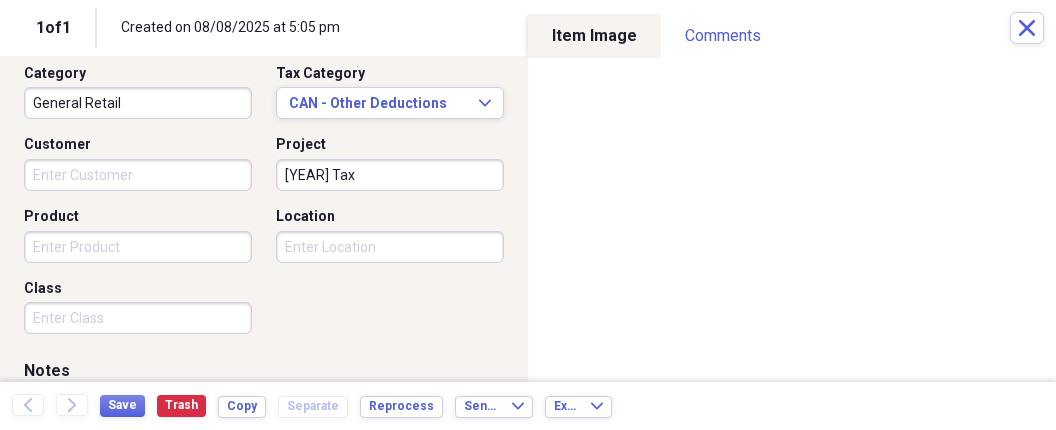 scroll, scrollTop: 521, scrollLeft: 0, axis: vertical 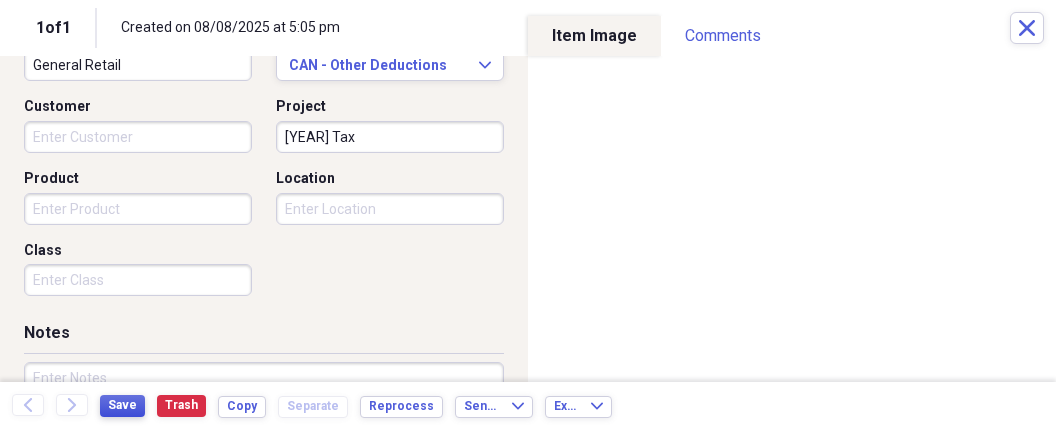 click on "Save" at bounding box center [122, 405] 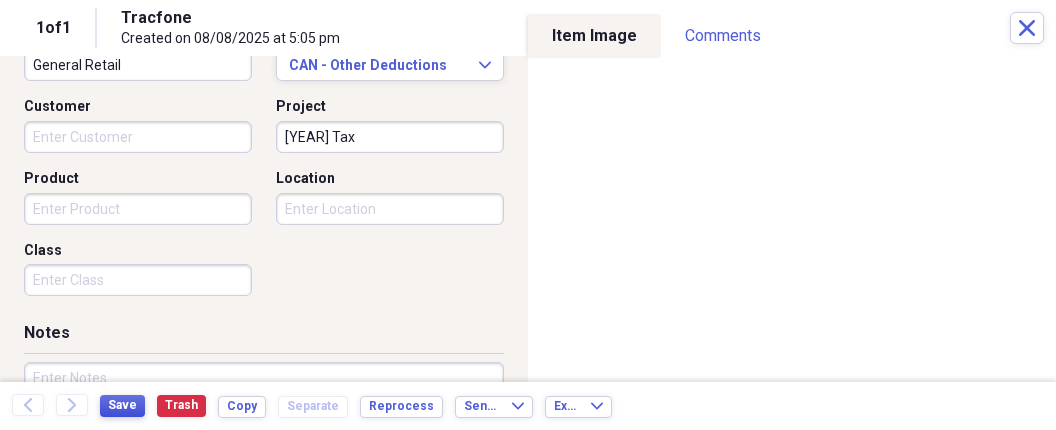 click on "Save" at bounding box center [122, 405] 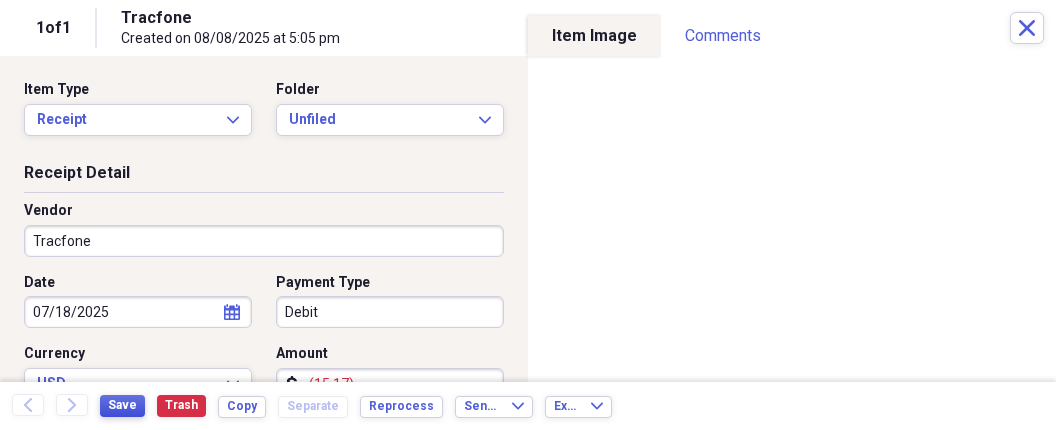 scroll, scrollTop: 0, scrollLeft: 0, axis: both 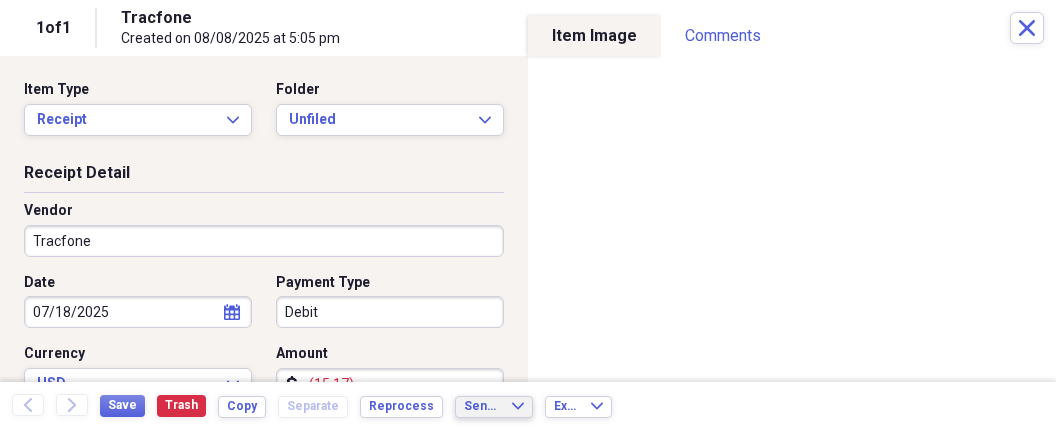 click on "Send To" at bounding box center (482, 406) 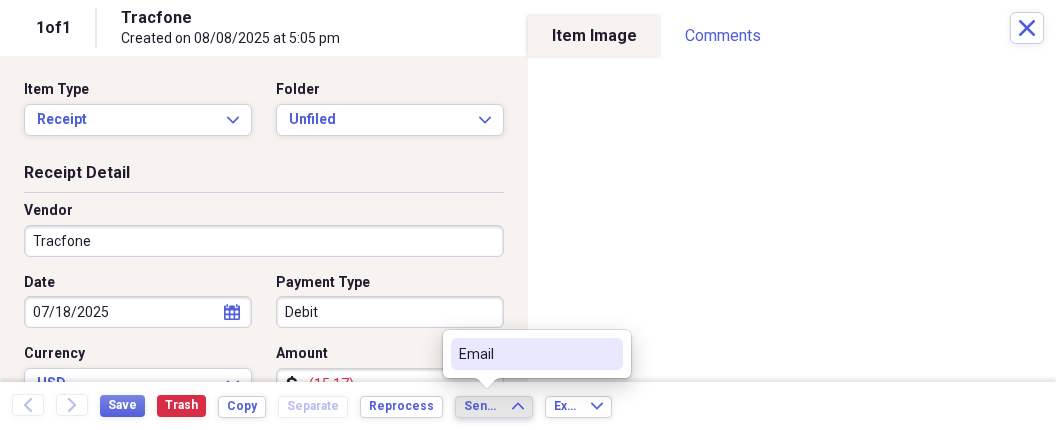 click on "Send To" at bounding box center [482, 406] 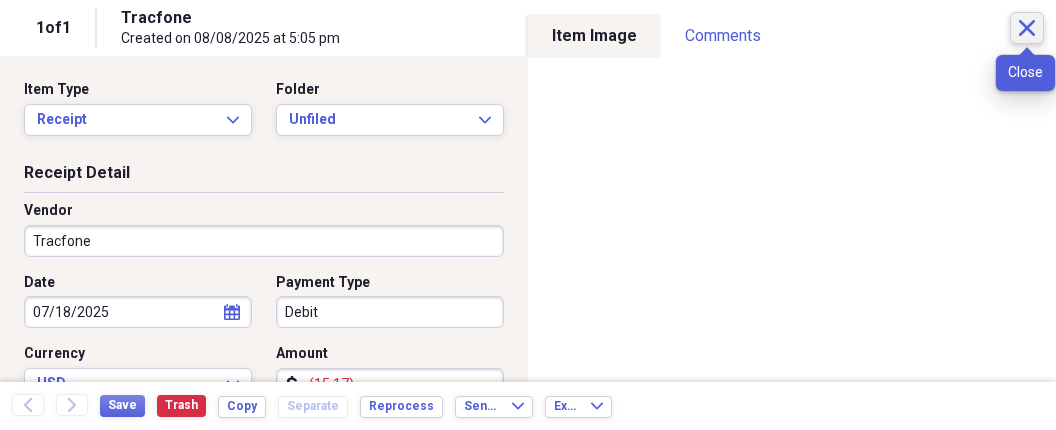 click on "Close" at bounding box center (1027, 28) 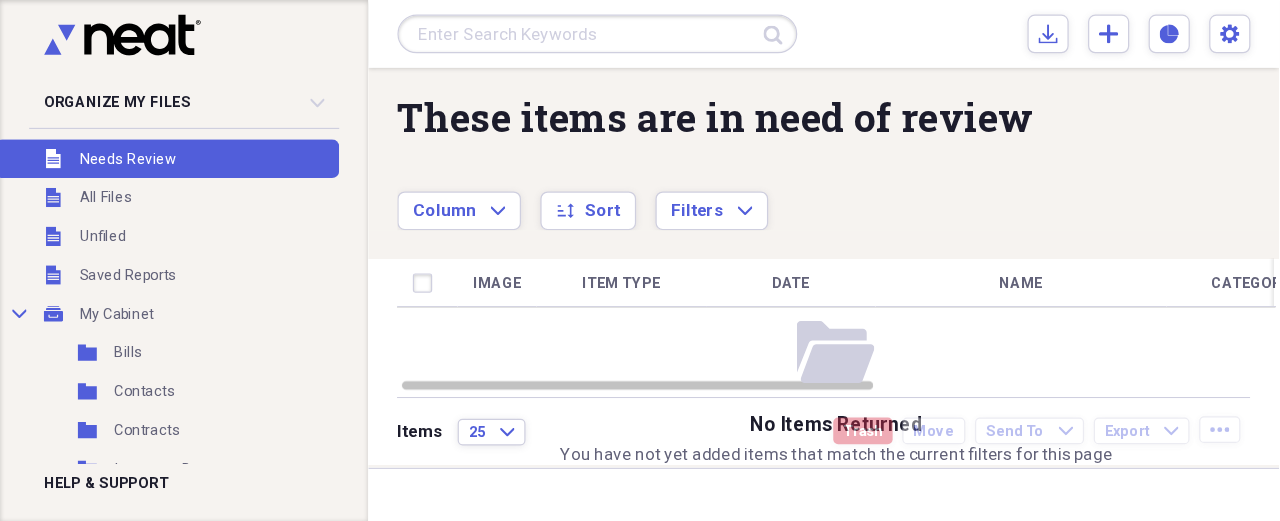scroll, scrollTop: 0, scrollLeft: 0, axis: both 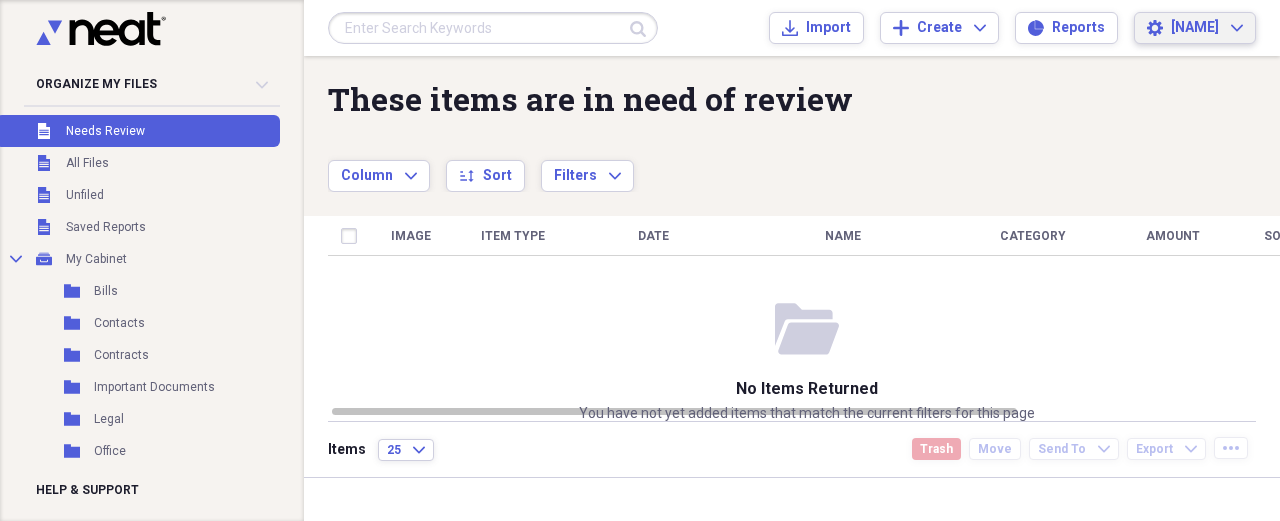 click on "Settings [NAME] Expand" at bounding box center (1195, 28) 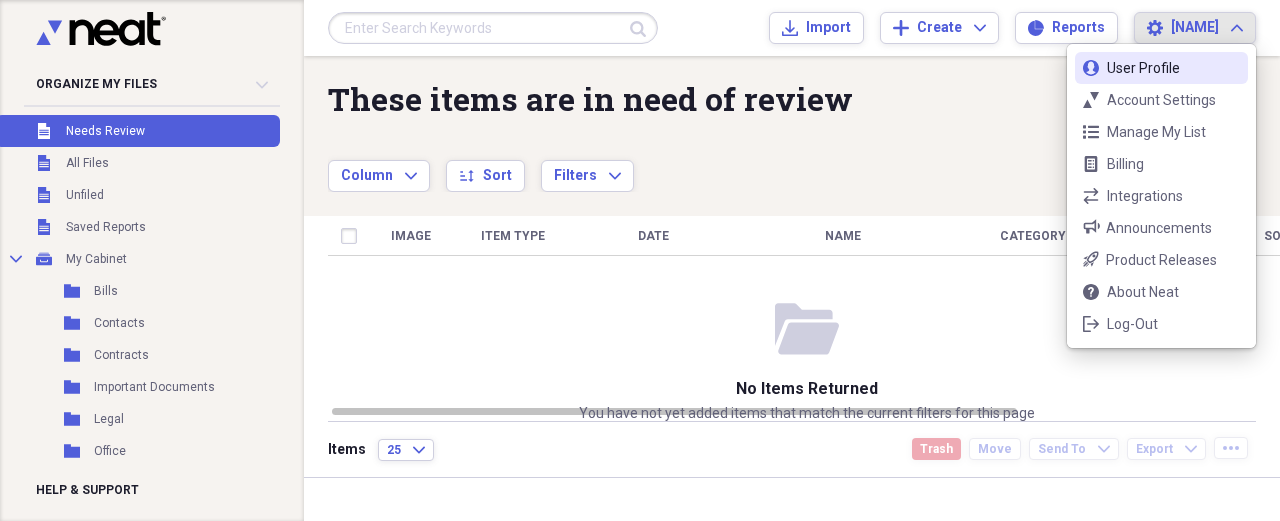 click on "Expand" 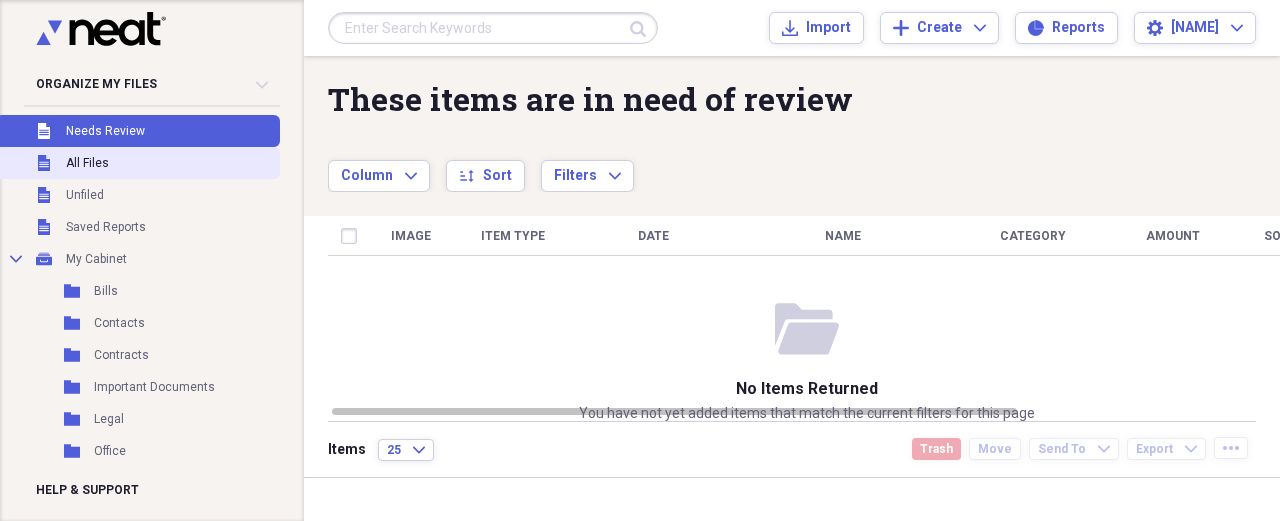 click on "Unfiled All Files" at bounding box center [138, 163] 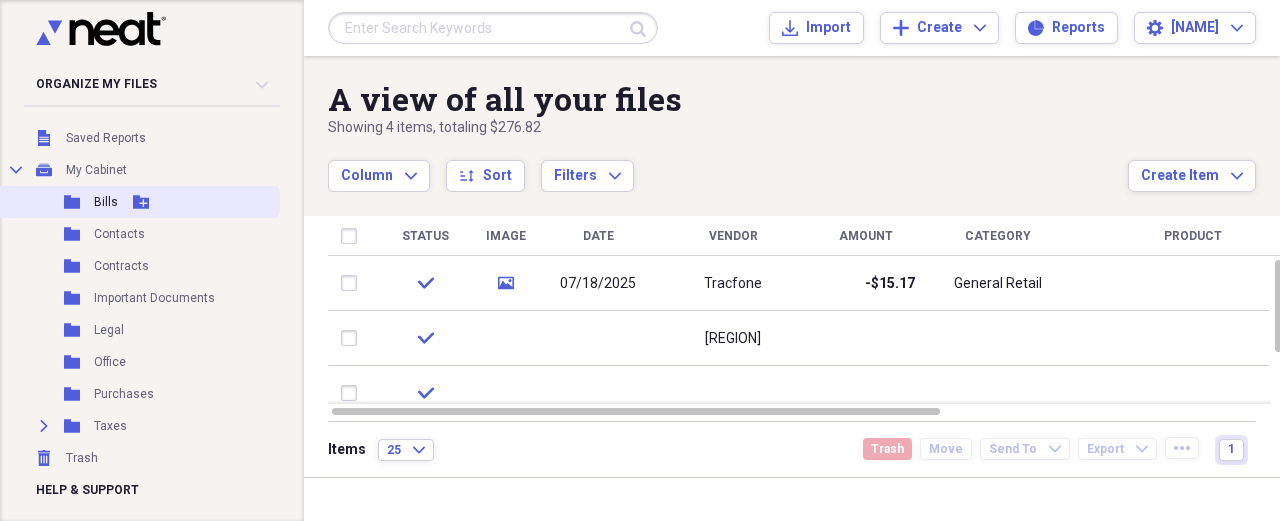 scroll, scrollTop: 0, scrollLeft: 0, axis: both 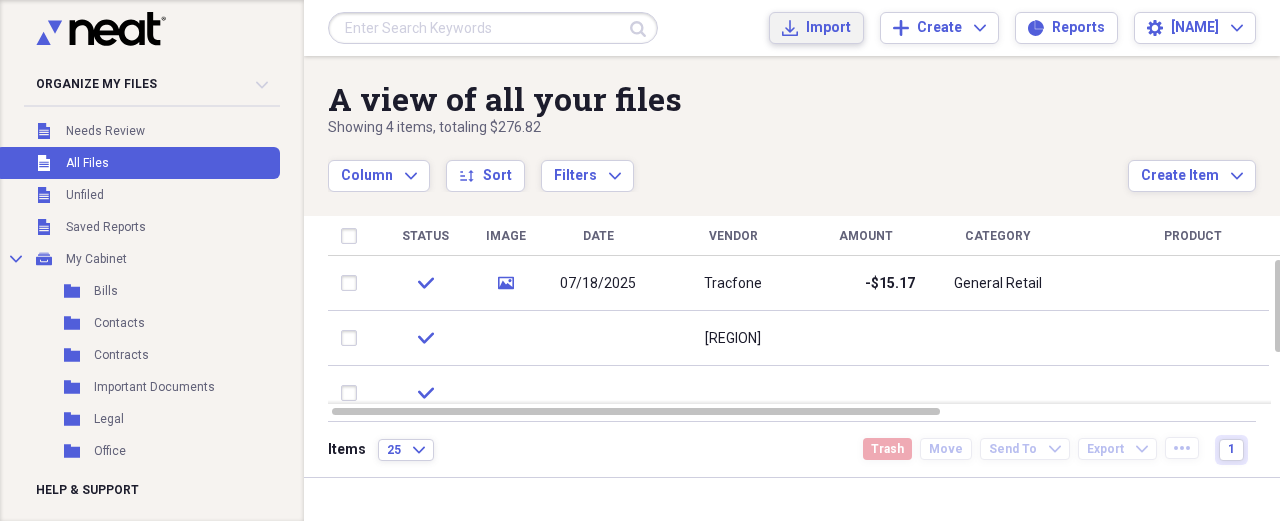 click on "Import" at bounding box center [828, 28] 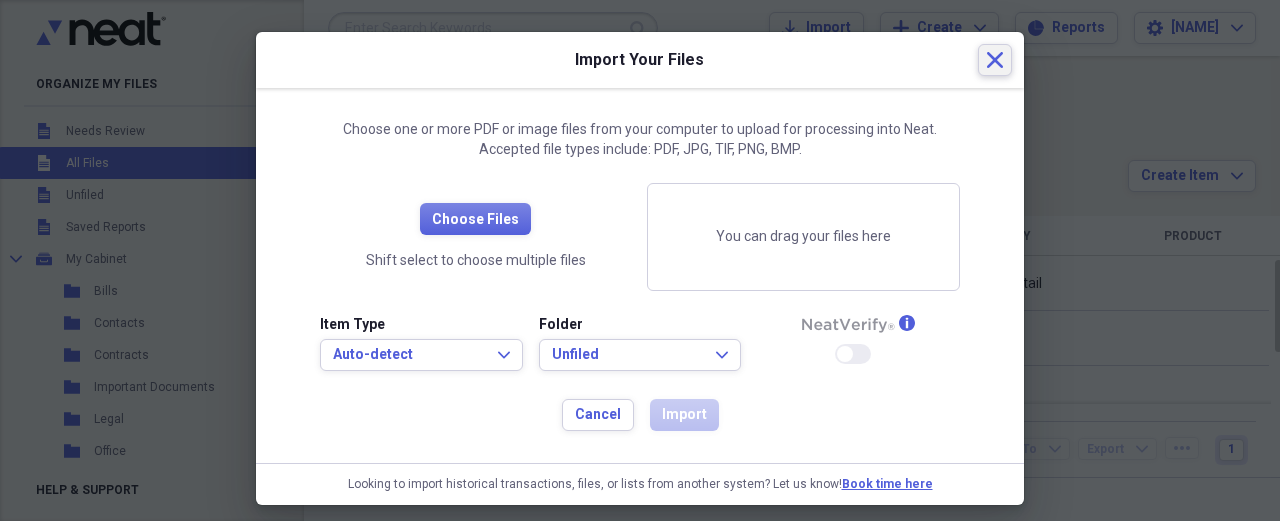 click on "Close" at bounding box center (995, 60) 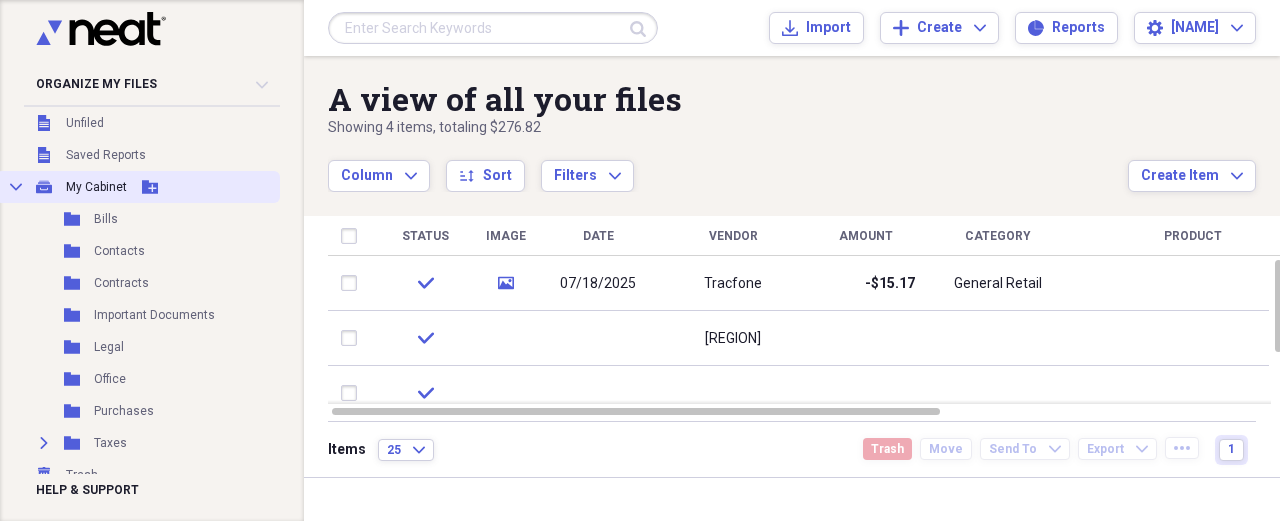 scroll, scrollTop: 98, scrollLeft: 0, axis: vertical 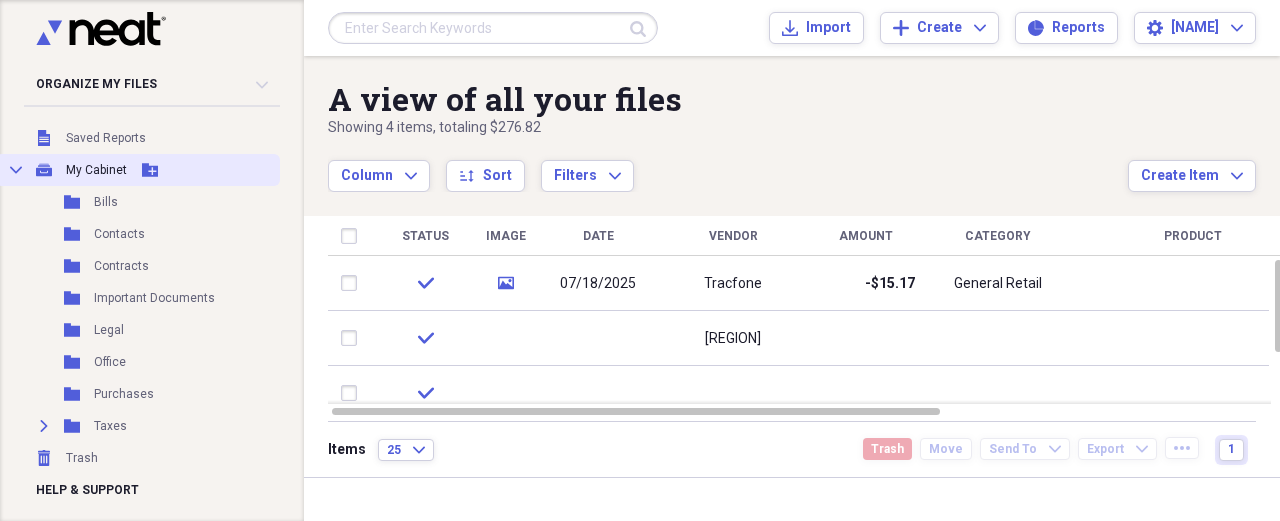 click on "Add Folder" at bounding box center (150, 170) 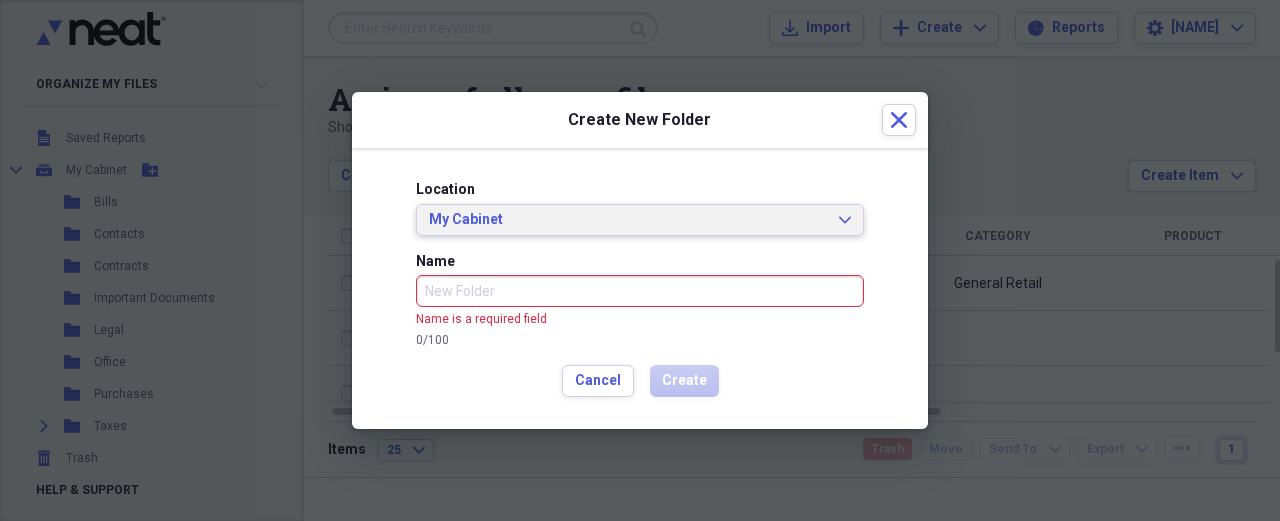 click on "My Cabinet" at bounding box center (628, 220) 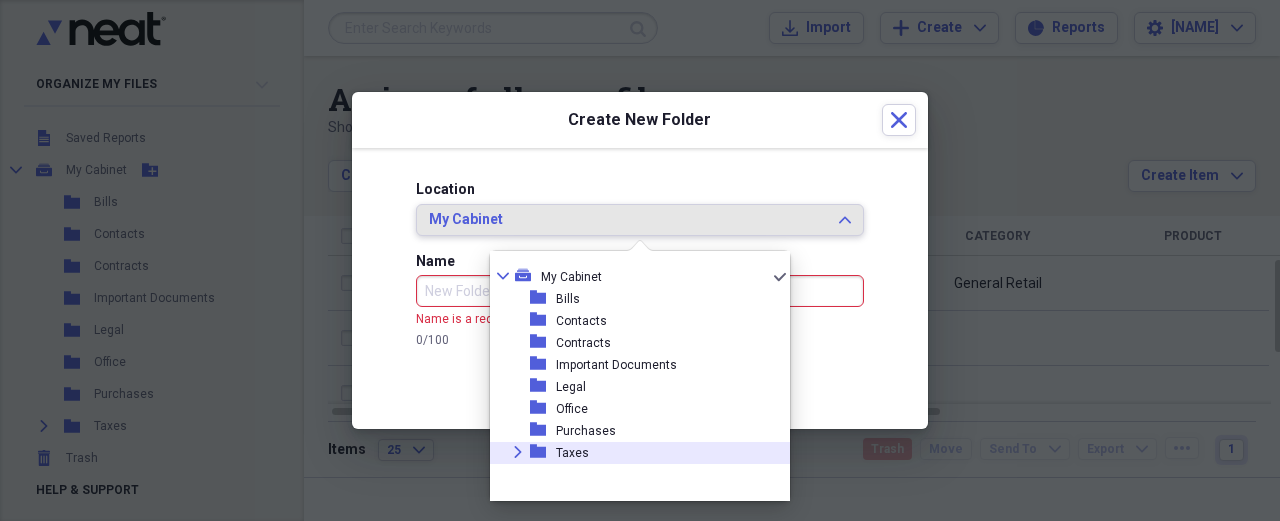 click on "Taxes" at bounding box center (572, 453) 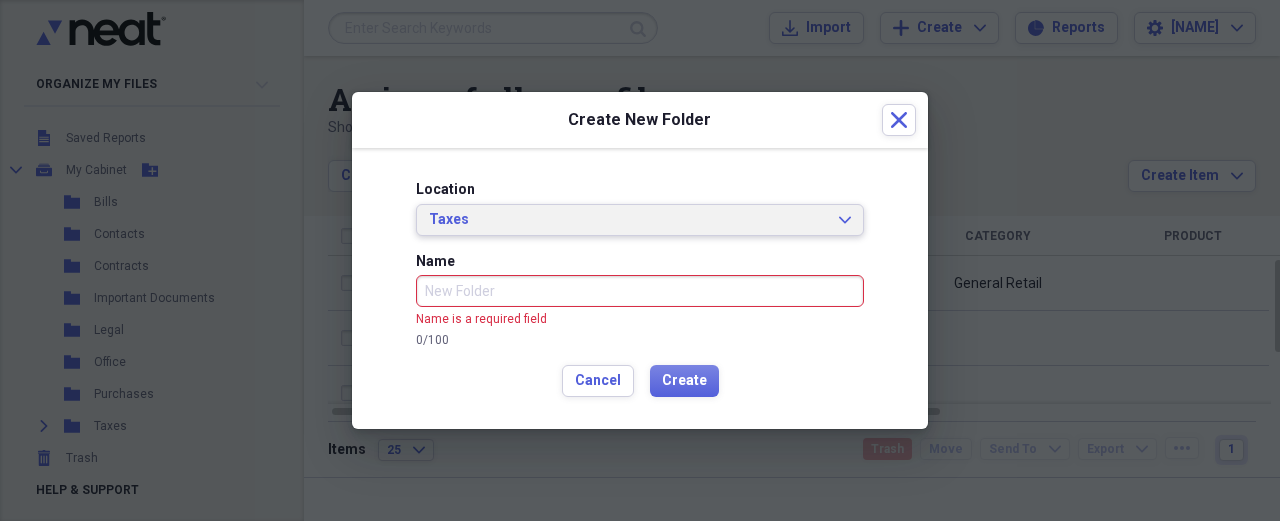 click on "Taxes Expand" at bounding box center [640, 220] 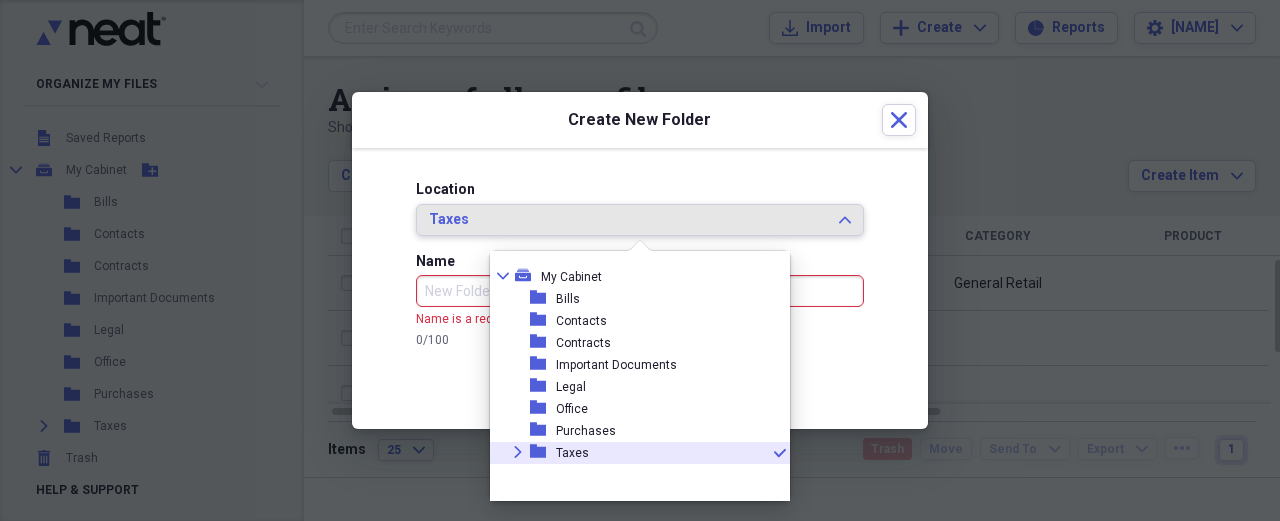click on "check" 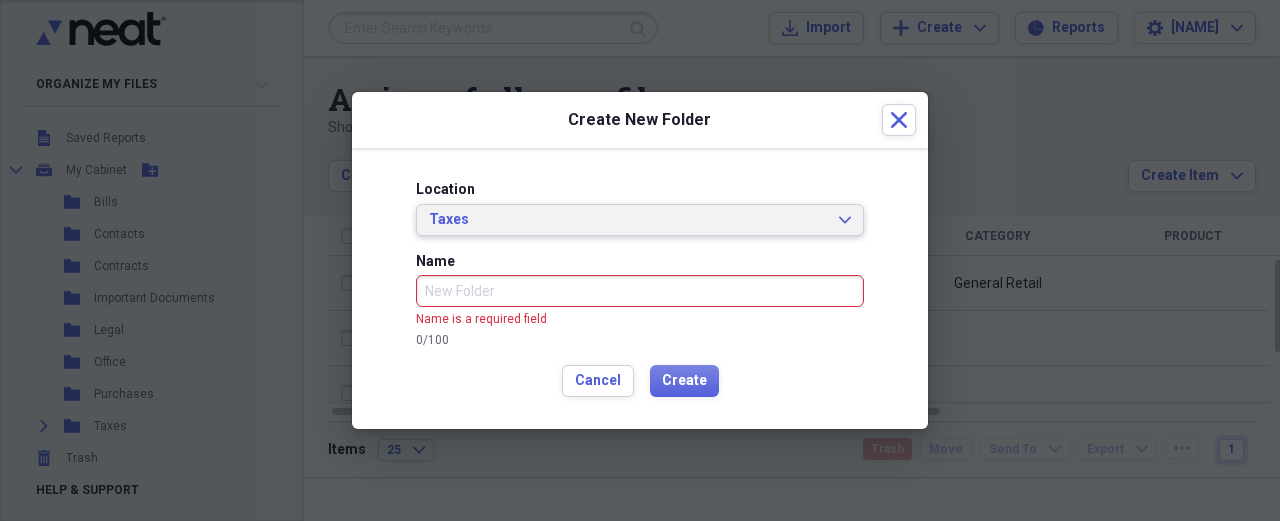 click on "Expand" 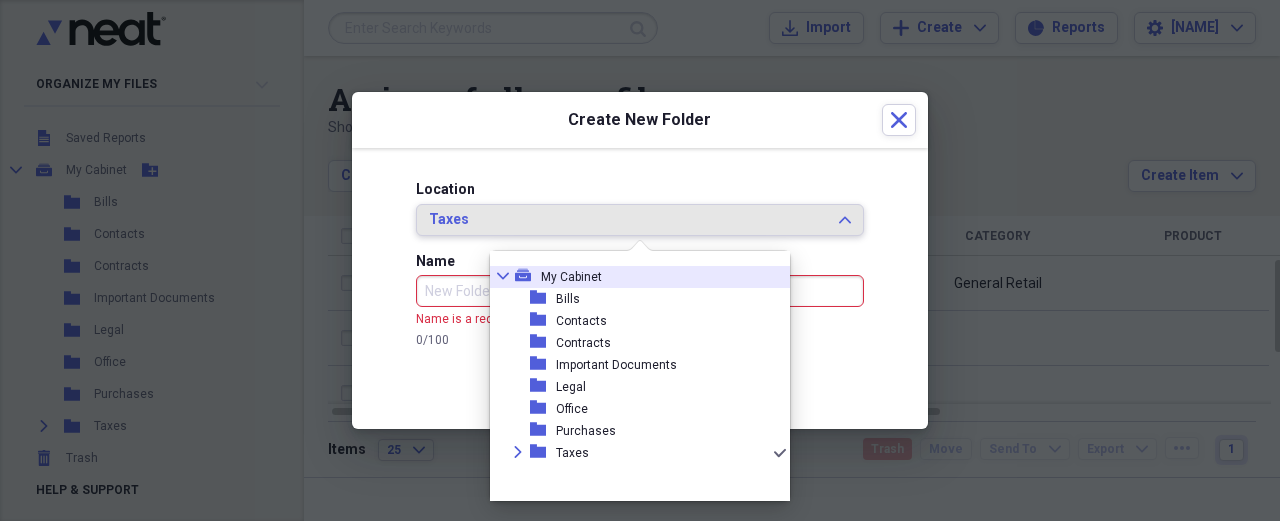 click on "Collapse mycabinet My Cabinet" at bounding box center [632, 277] 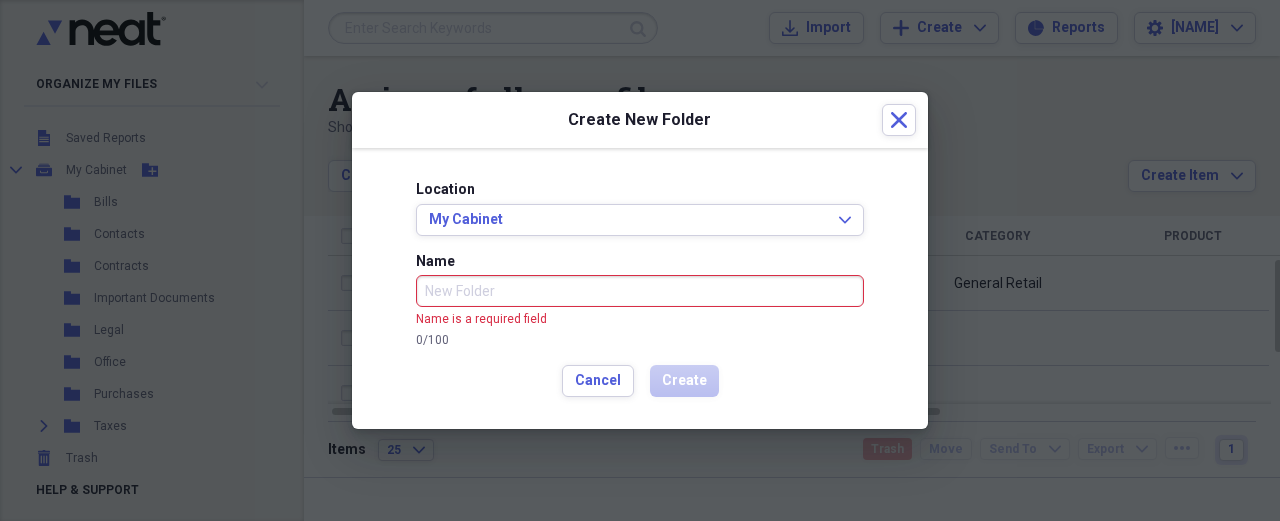 click on "Name" at bounding box center (640, 291) 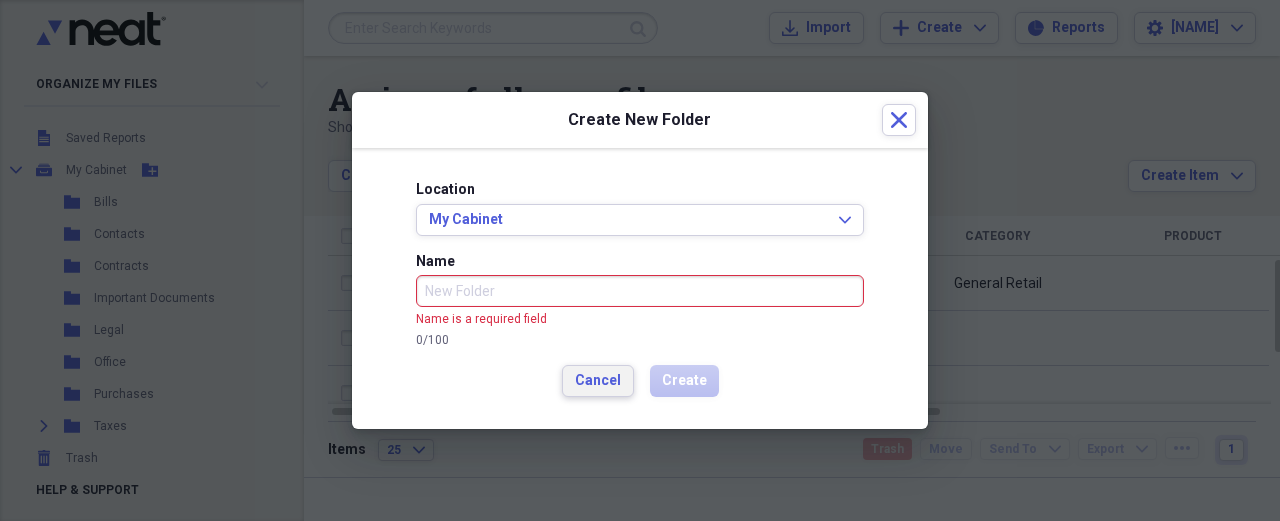 click on "Cancel" at bounding box center (598, 381) 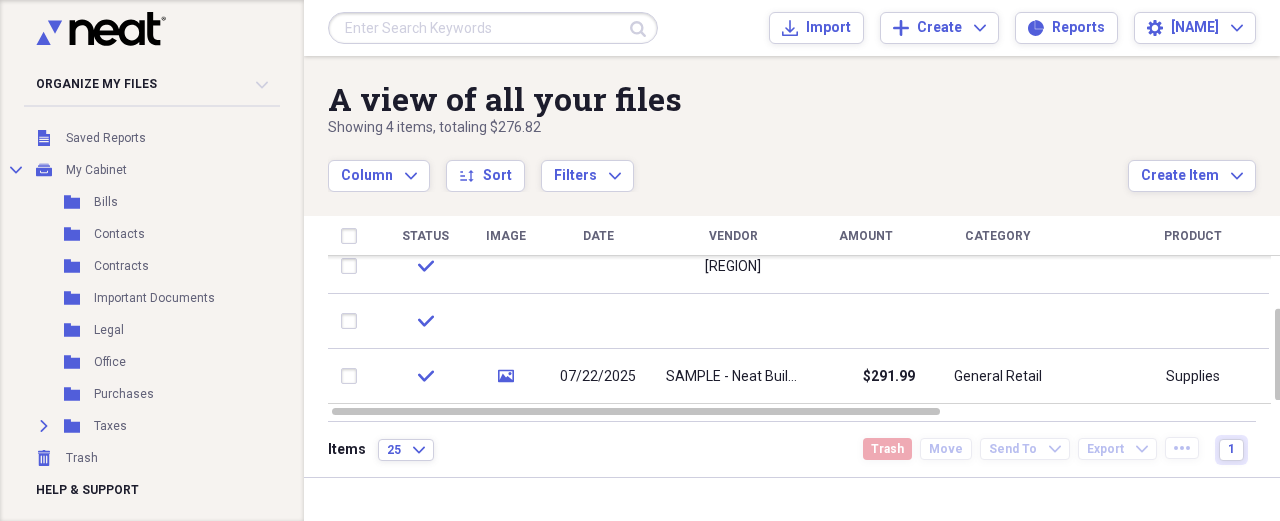 click 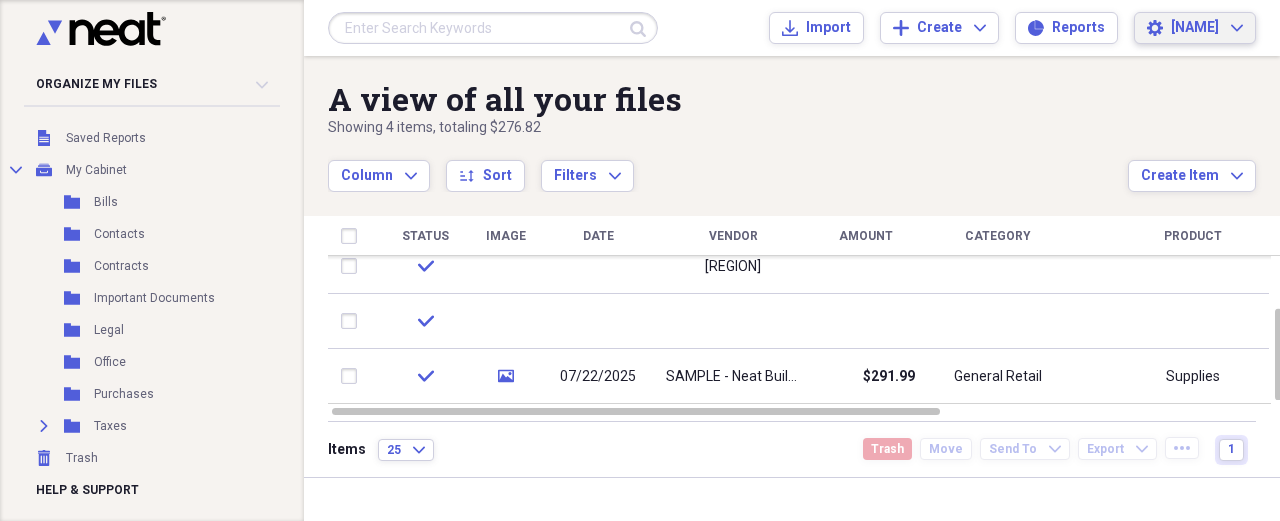 click on "[NAME] Expand" at bounding box center [1207, 28] 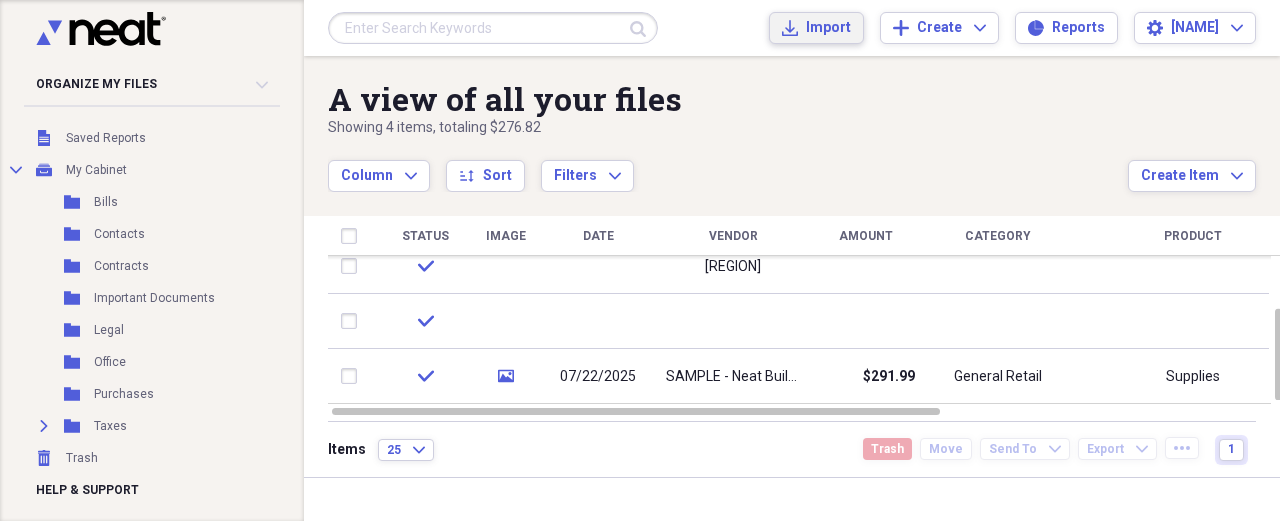 click on "Import" at bounding box center (828, 28) 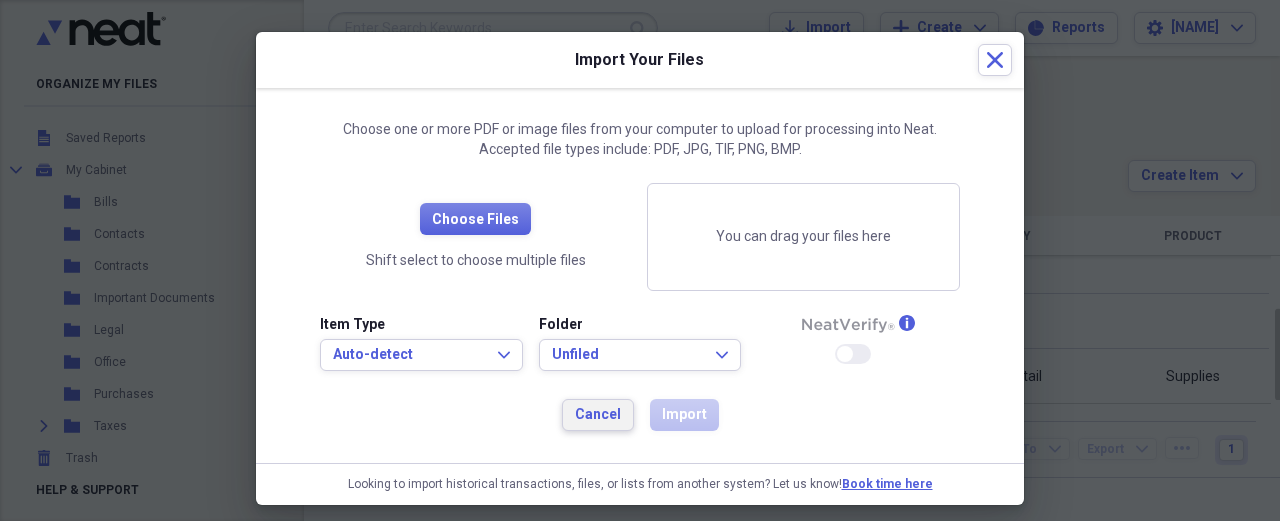 click on "Cancel" at bounding box center (598, 415) 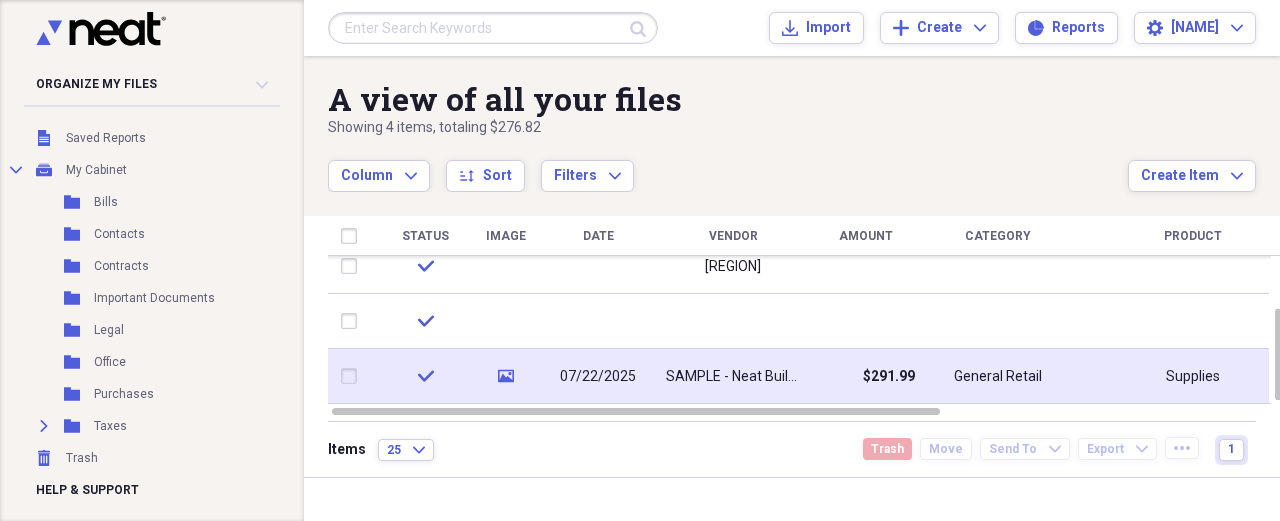 drag, startPoint x: 708, startPoint y: 401, endPoint x: 785, endPoint y: 396, distance: 77.16217 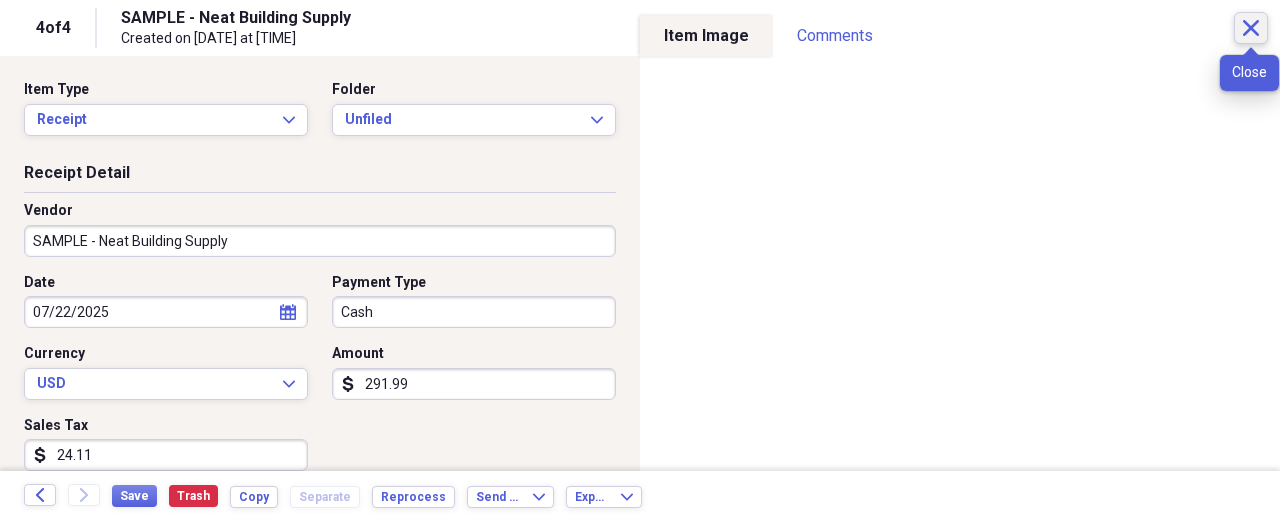 click on "Close" 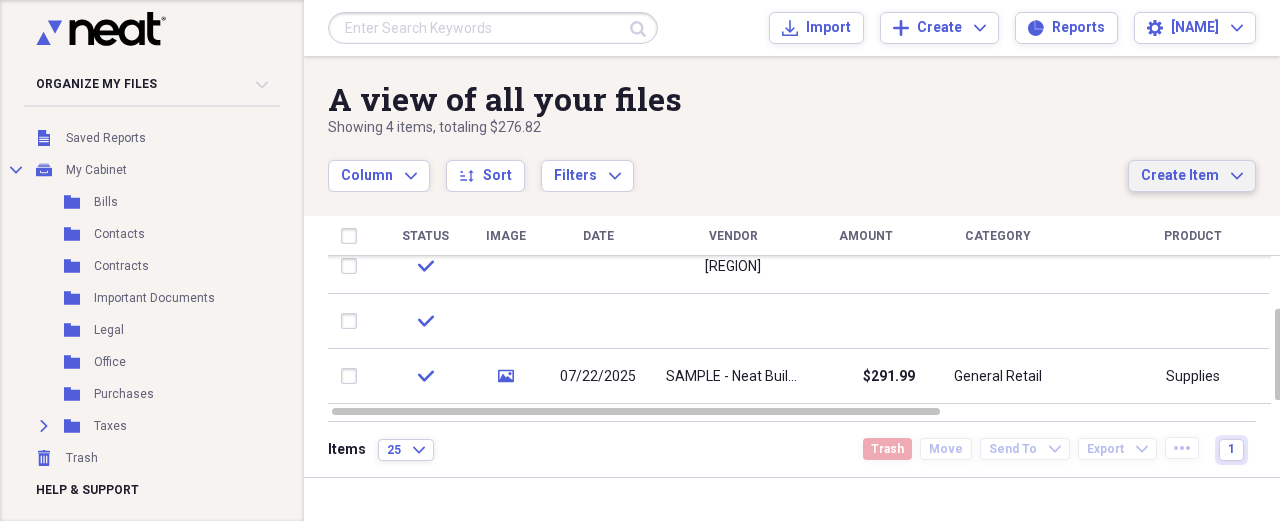 click on "Create Item" at bounding box center (1180, 176) 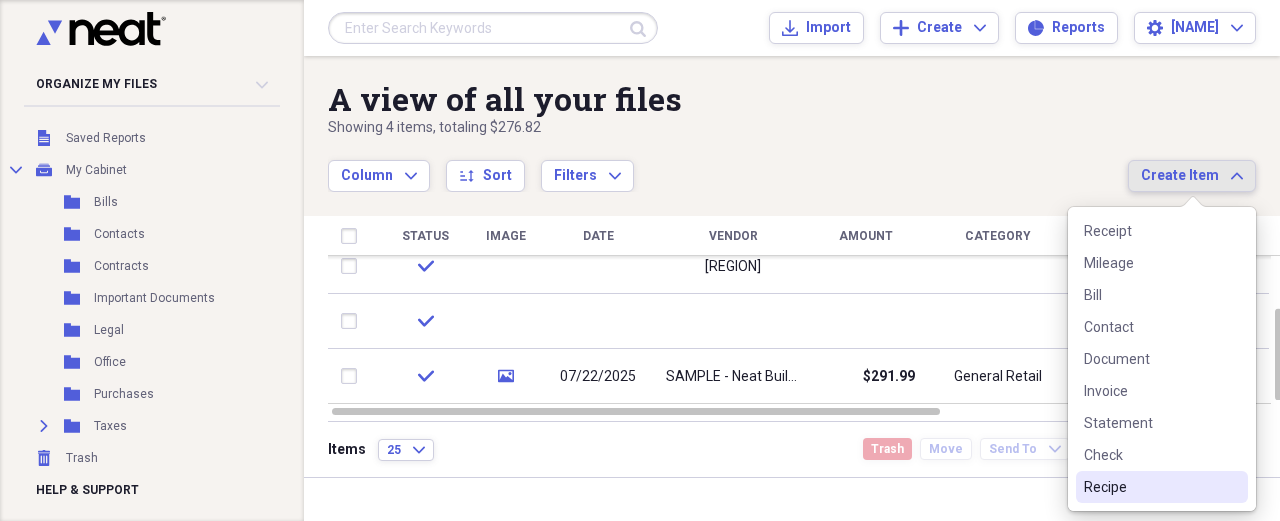 click on "Recipe" at bounding box center [1162, 487] 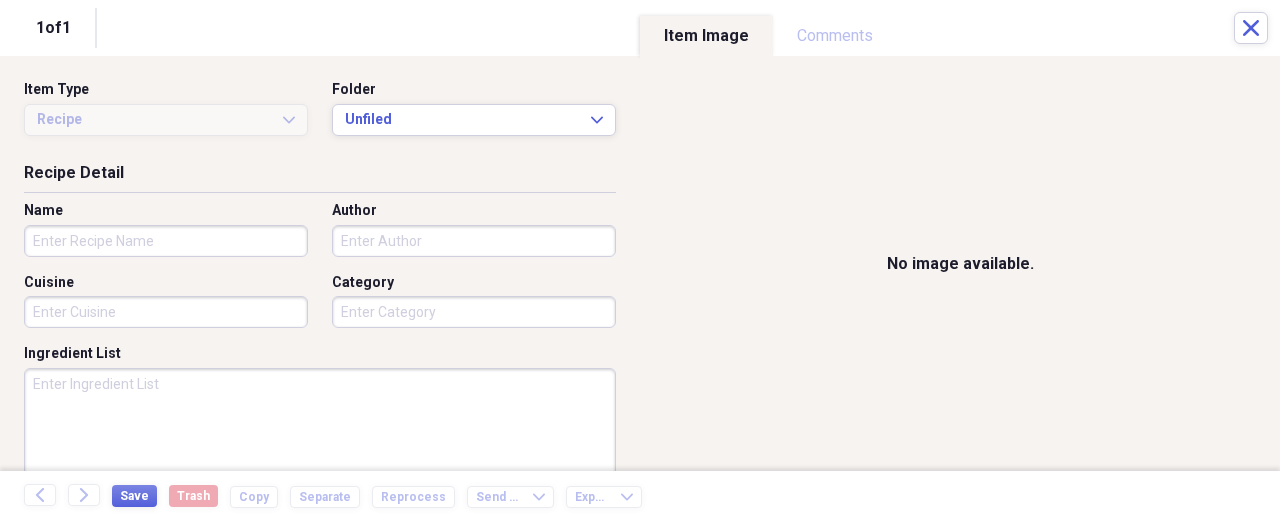 click on "Item Image" at bounding box center (706, 36) 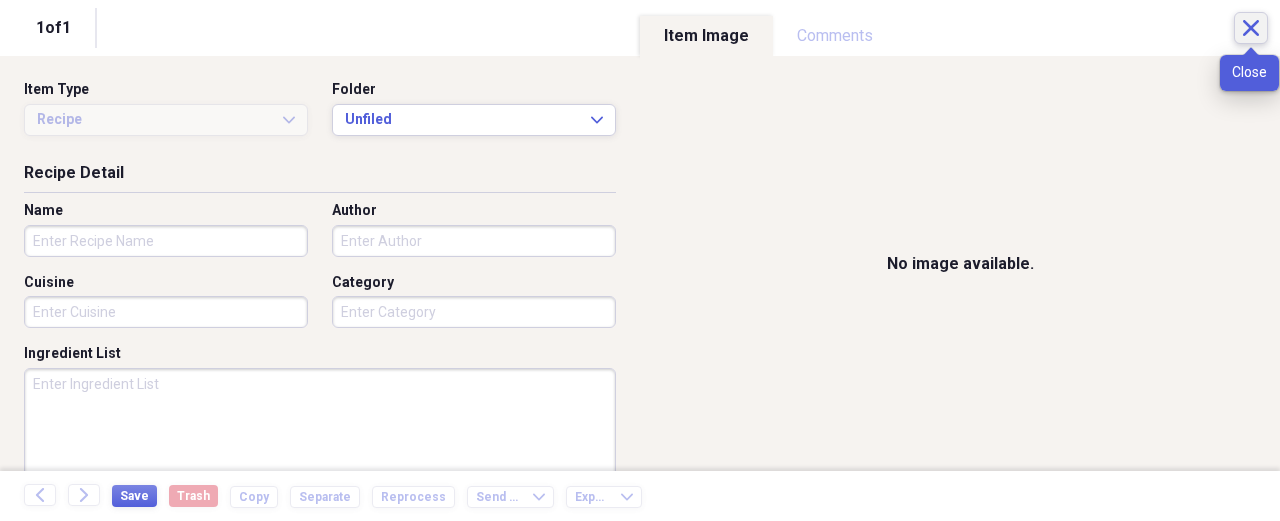 click on "Close" at bounding box center [1251, 28] 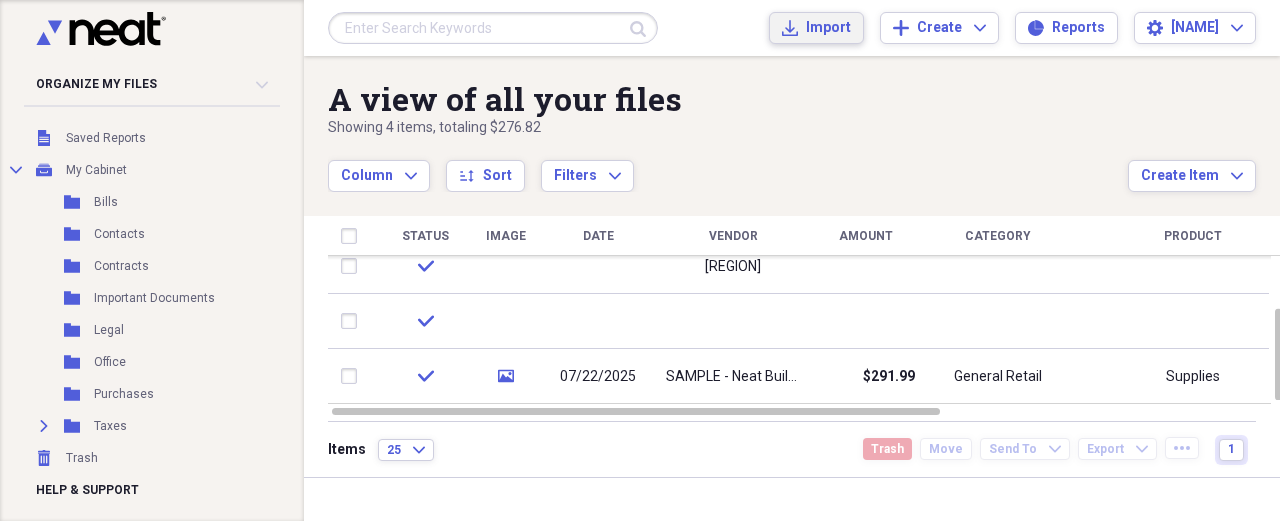 click on "Import Import" at bounding box center (816, 28) 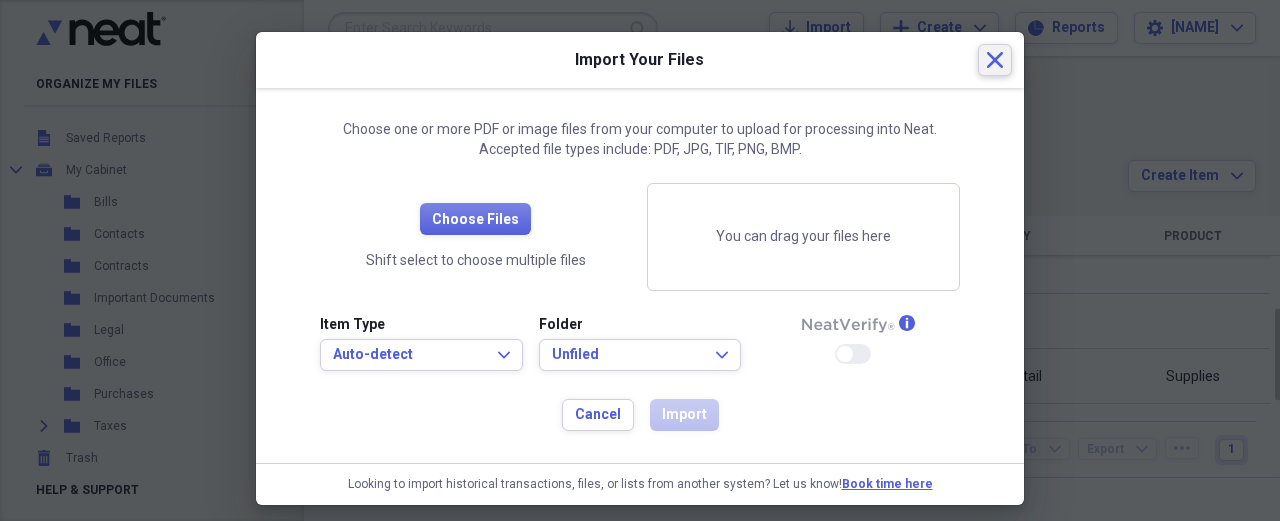 click 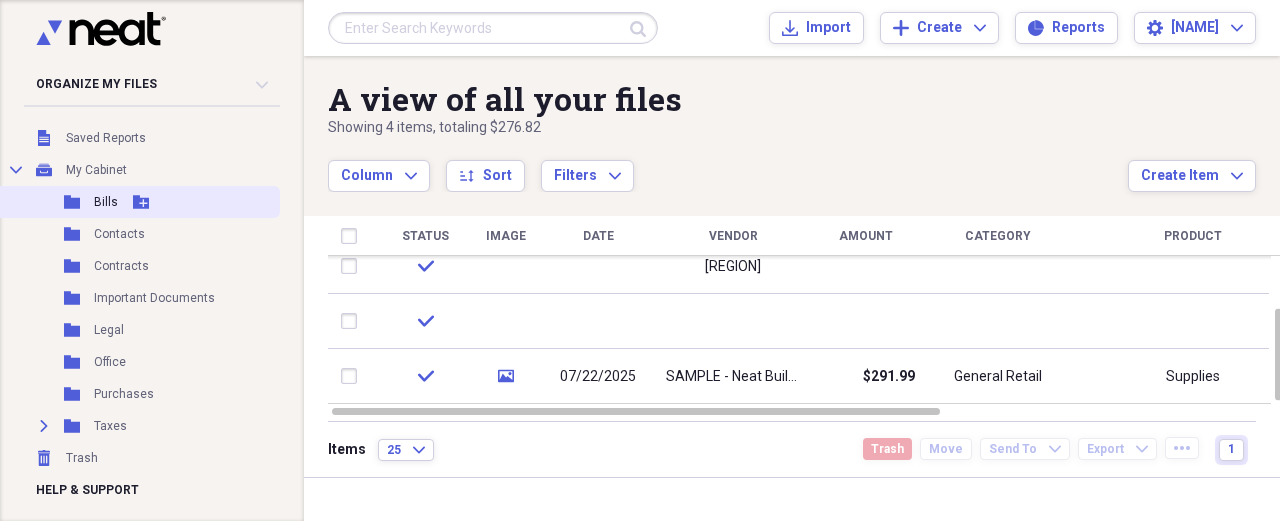click on "Bills" at bounding box center (106, 202) 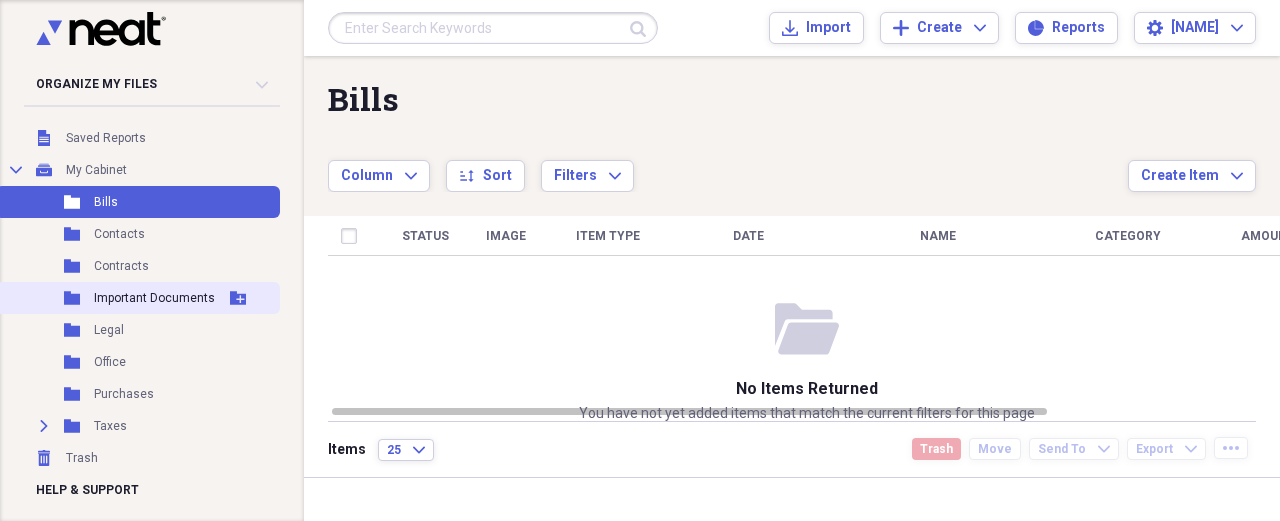 click on "Important Documents" at bounding box center [154, 298] 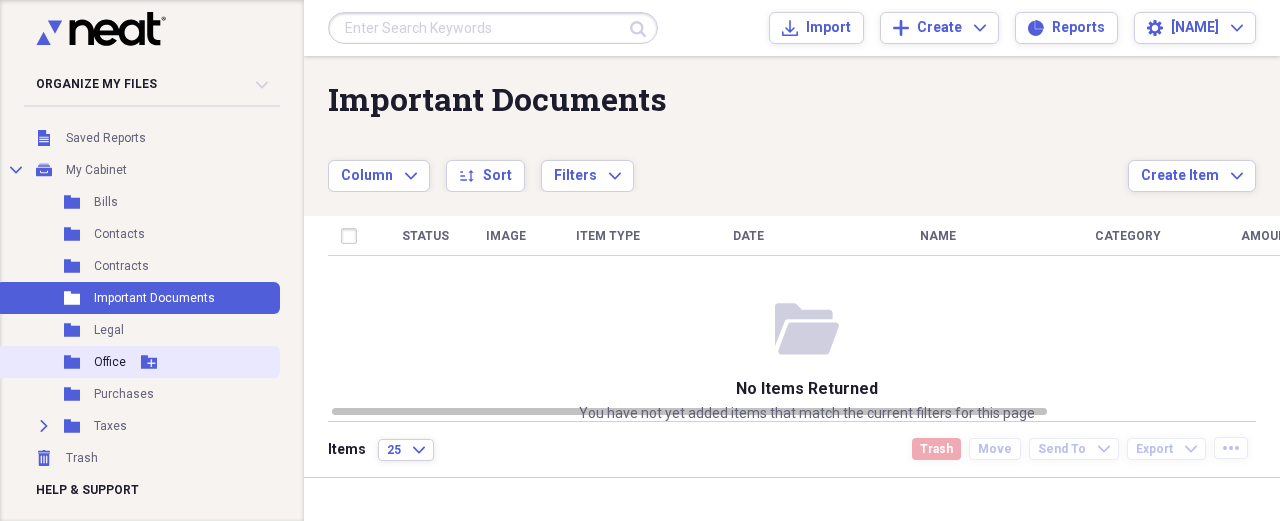 click on "Office" at bounding box center (110, 362) 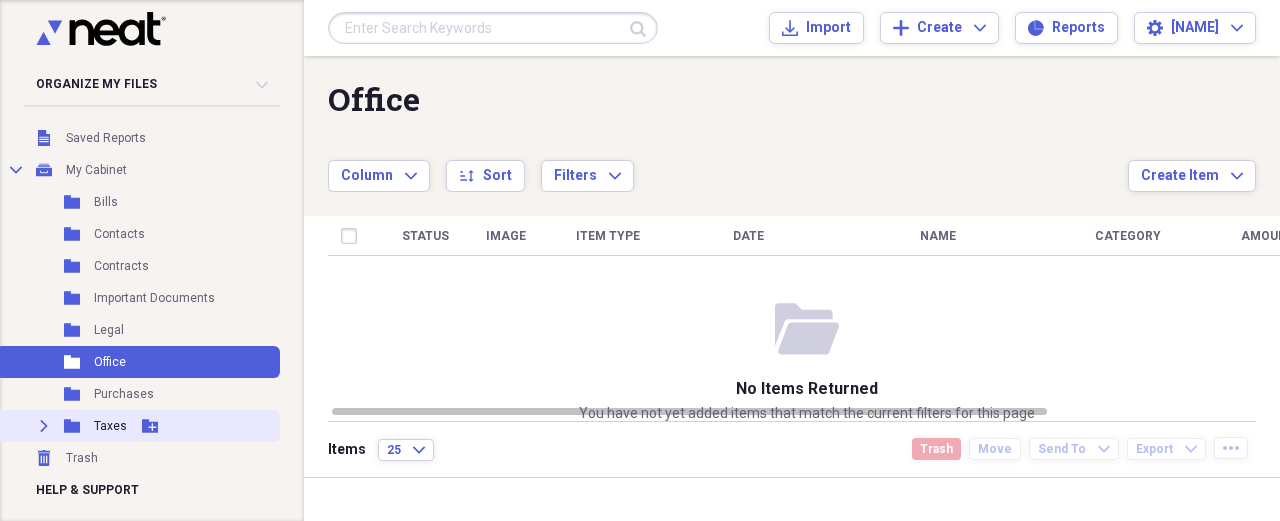 click on "Taxes" at bounding box center (110, 426) 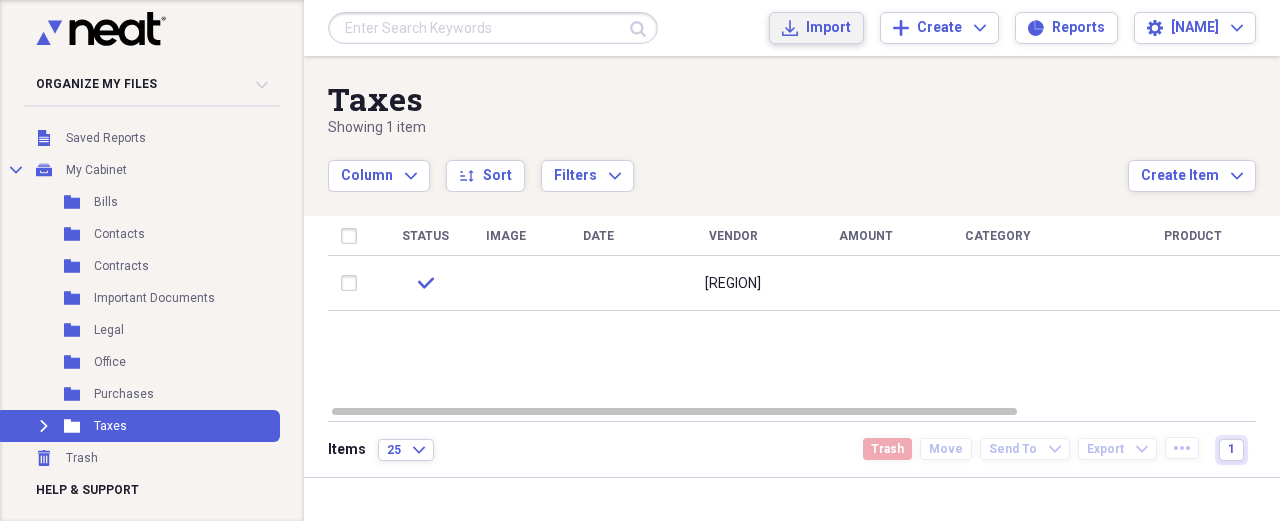 click on "Import" at bounding box center (828, 28) 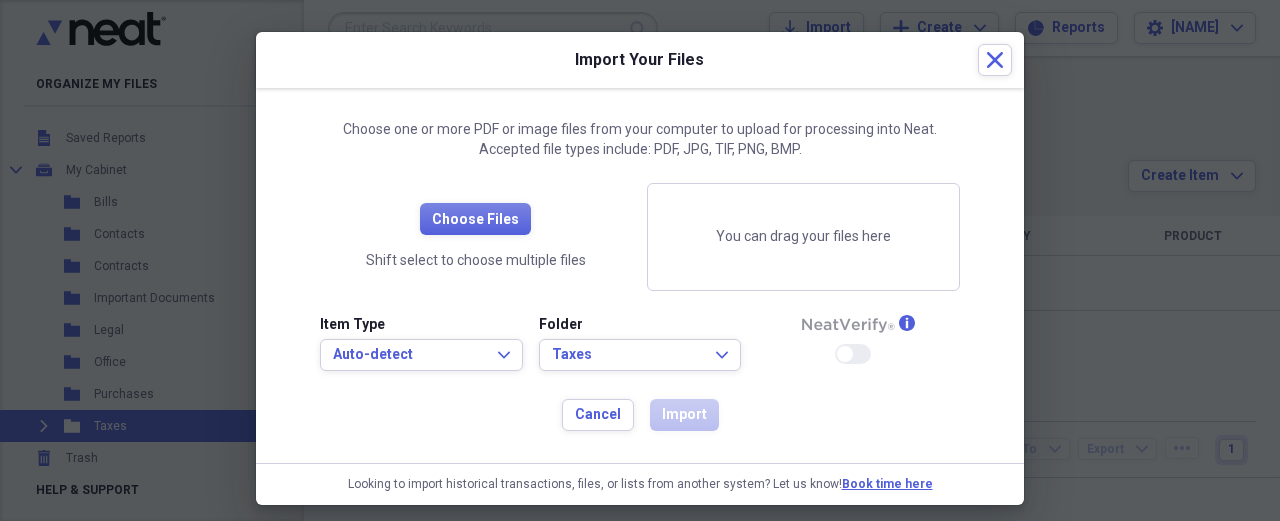 click at bounding box center [848, 325] 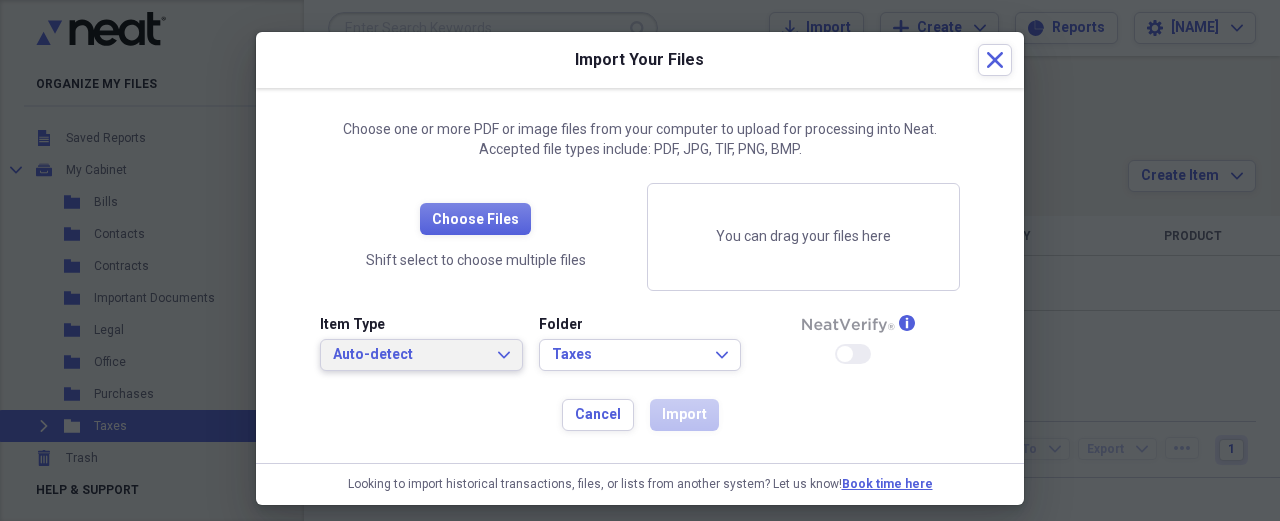 click on "Auto-detect" at bounding box center [409, 355] 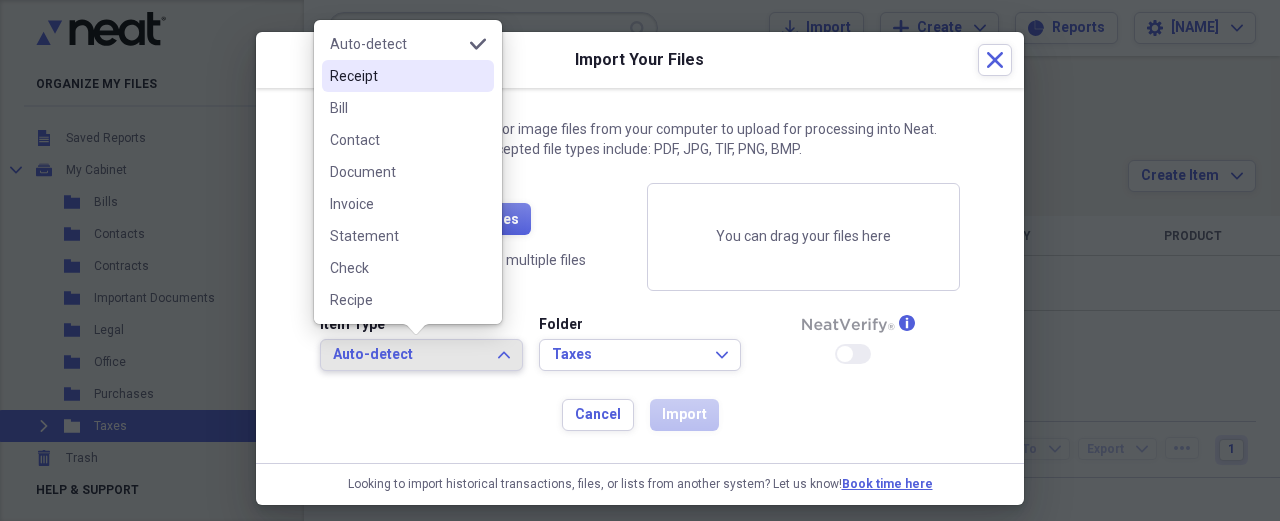 click on "Receipt" at bounding box center (396, 76) 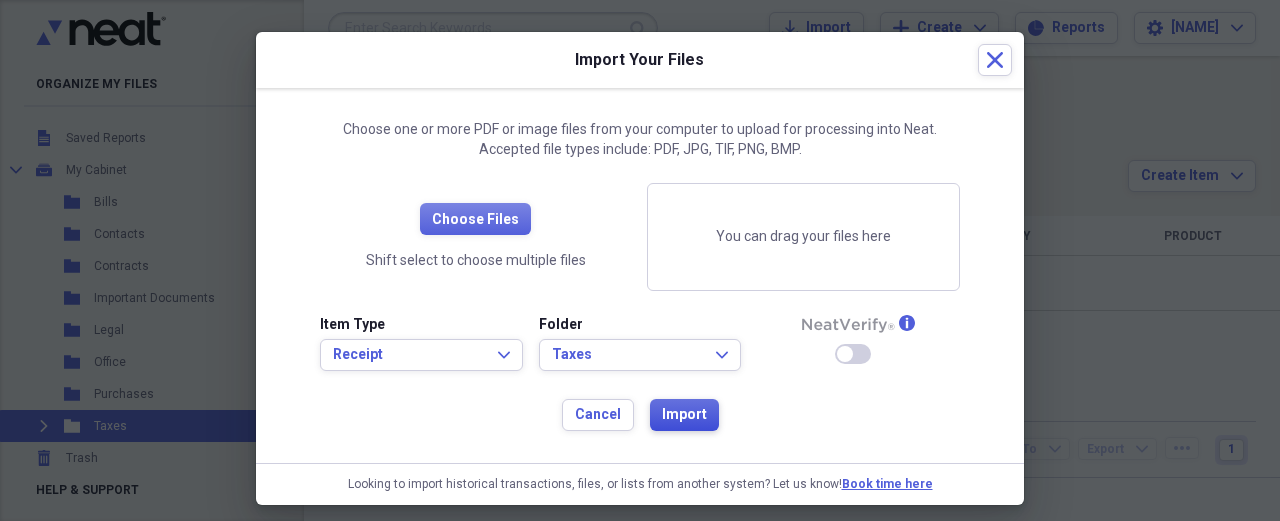 click on "Import" at bounding box center [684, 415] 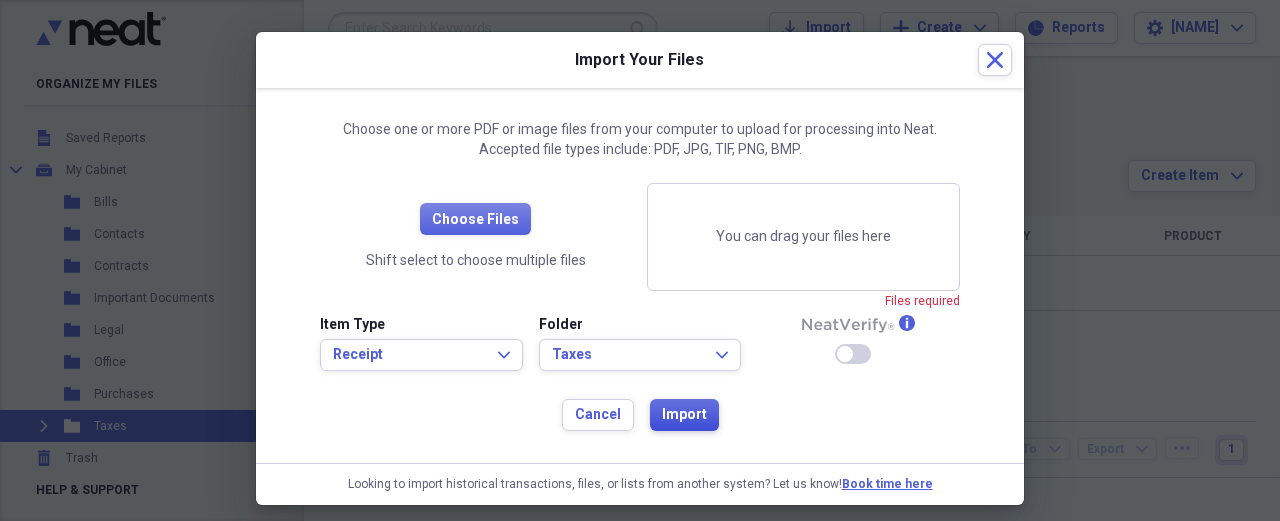 click on "Import" at bounding box center (684, 415) 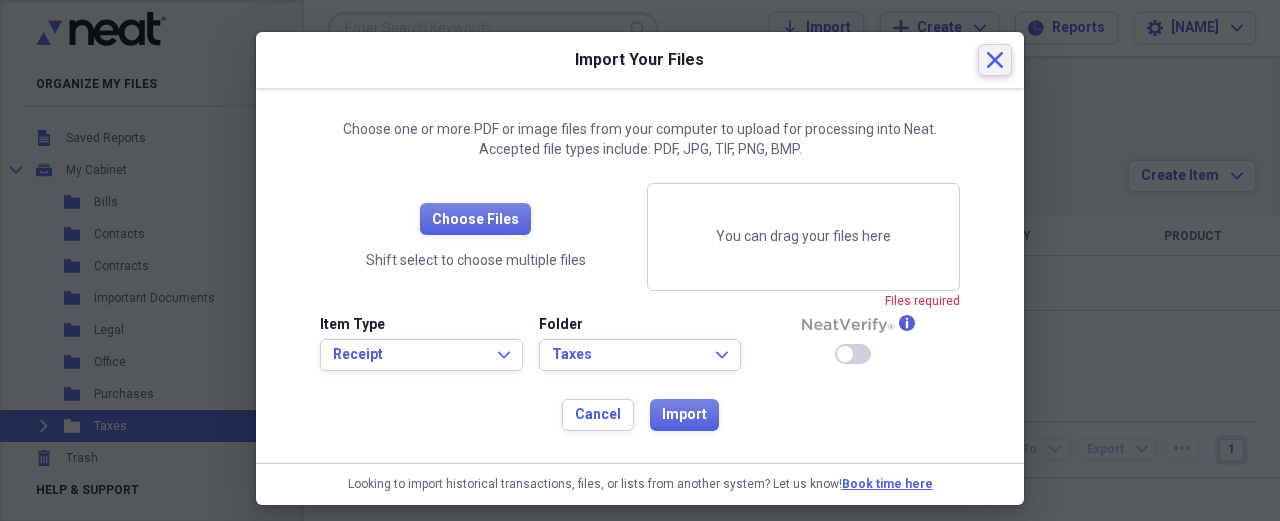 click on "Close" 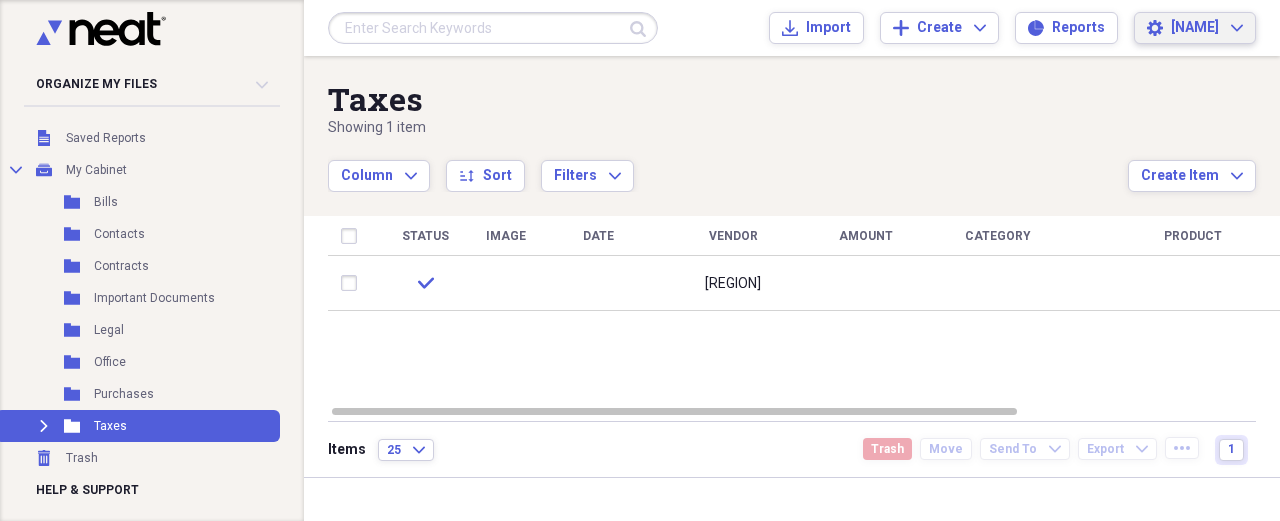 click on "[NAME]" at bounding box center [1195, 28] 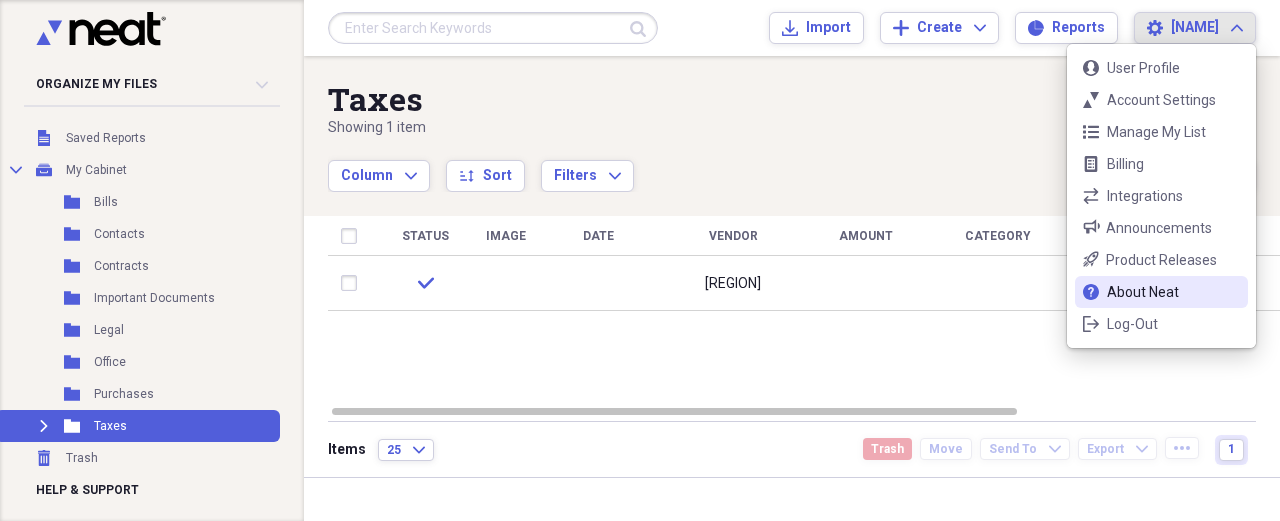 click on "support About Neat" at bounding box center (1161, 292) 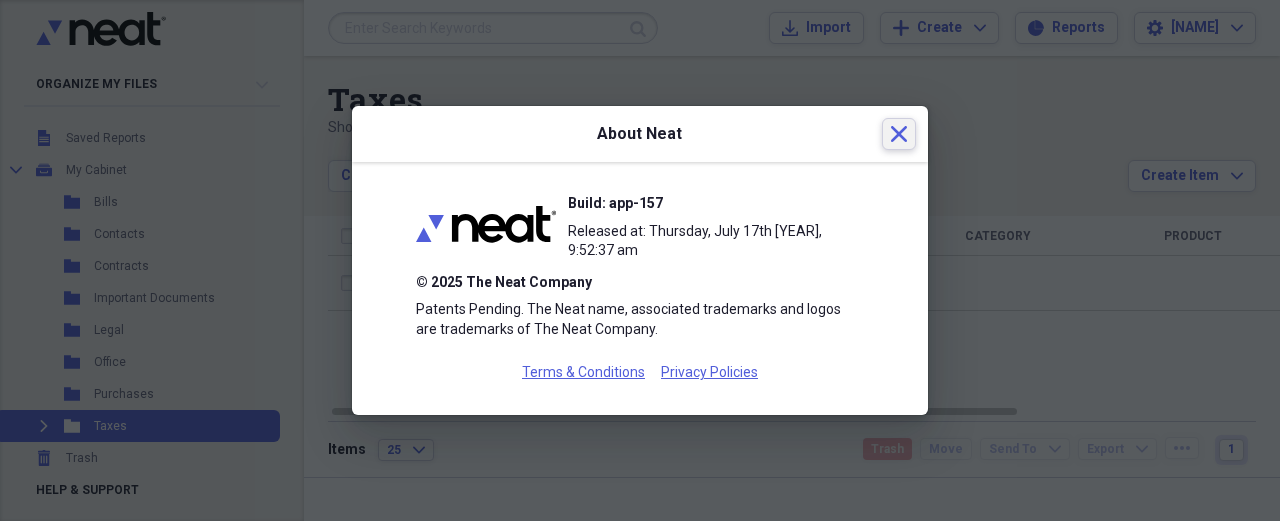 click on "Close" at bounding box center [899, 134] 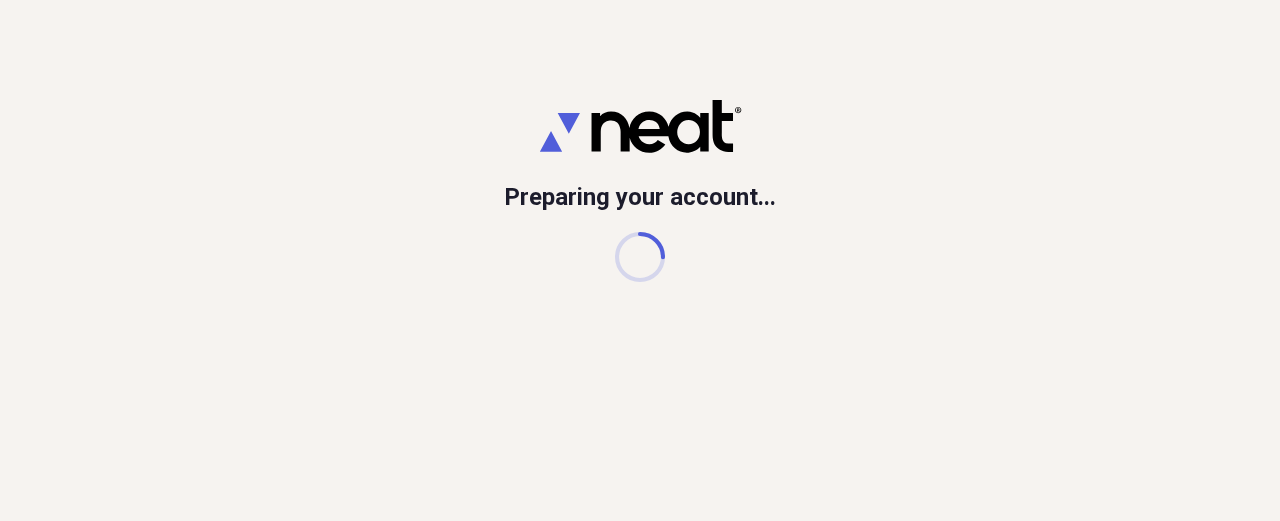 scroll, scrollTop: 0, scrollLeft: 0, axis: both 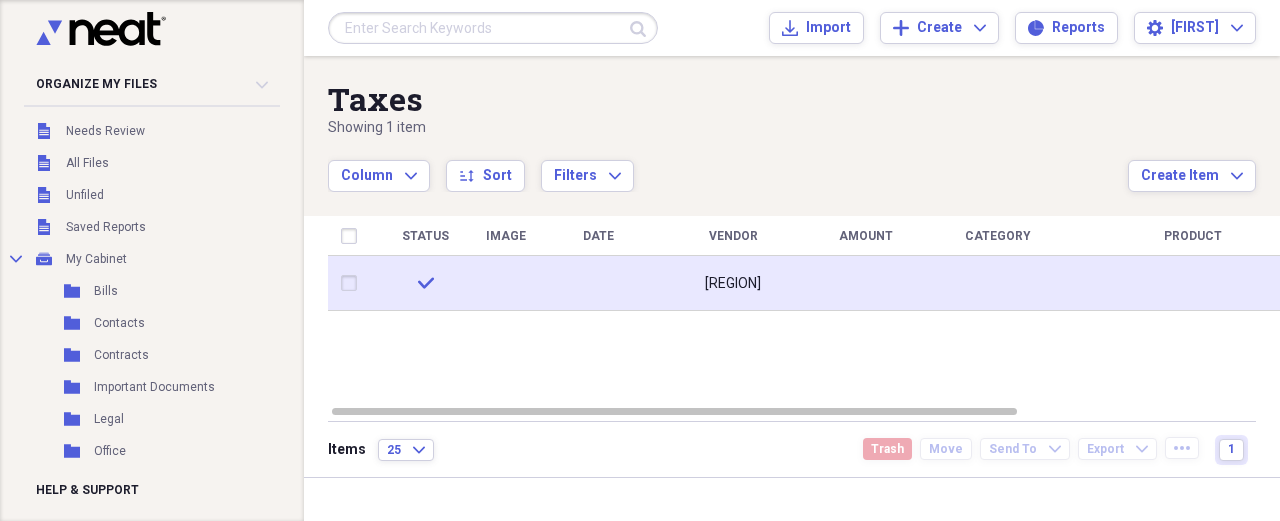 click at bounding box center [598, 283] 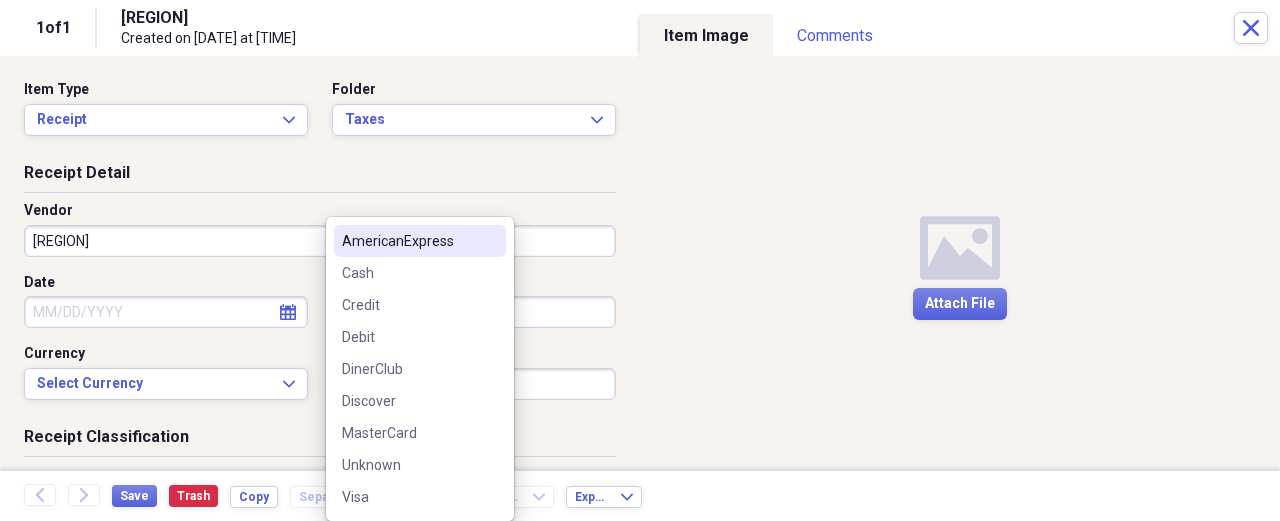 click on "Payment Type" at bounding box center [474, 312] 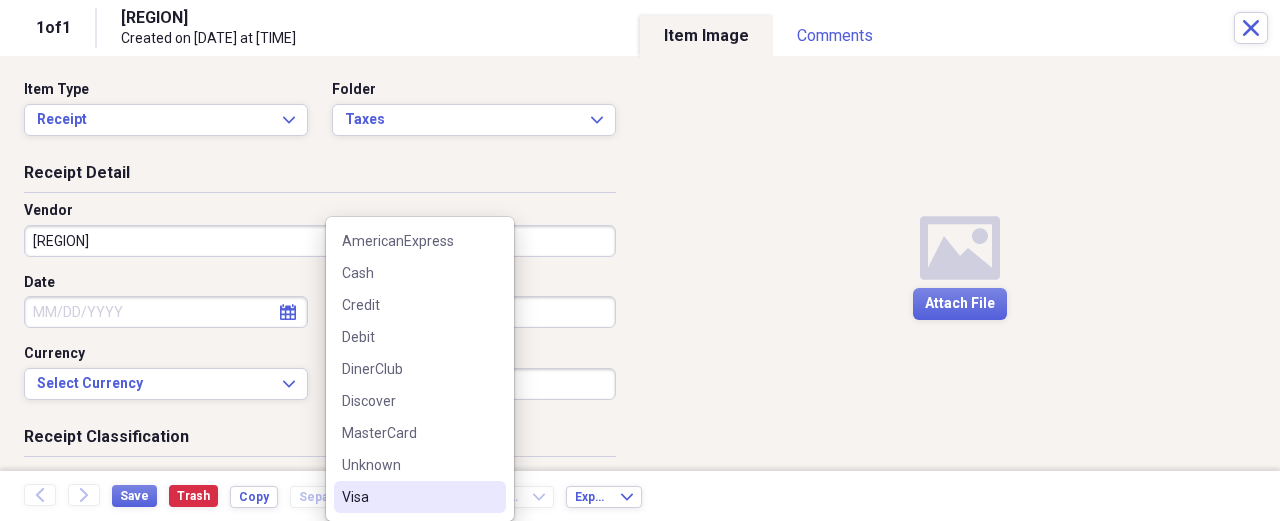 click on "Visa" at bounding box center [408, 497] 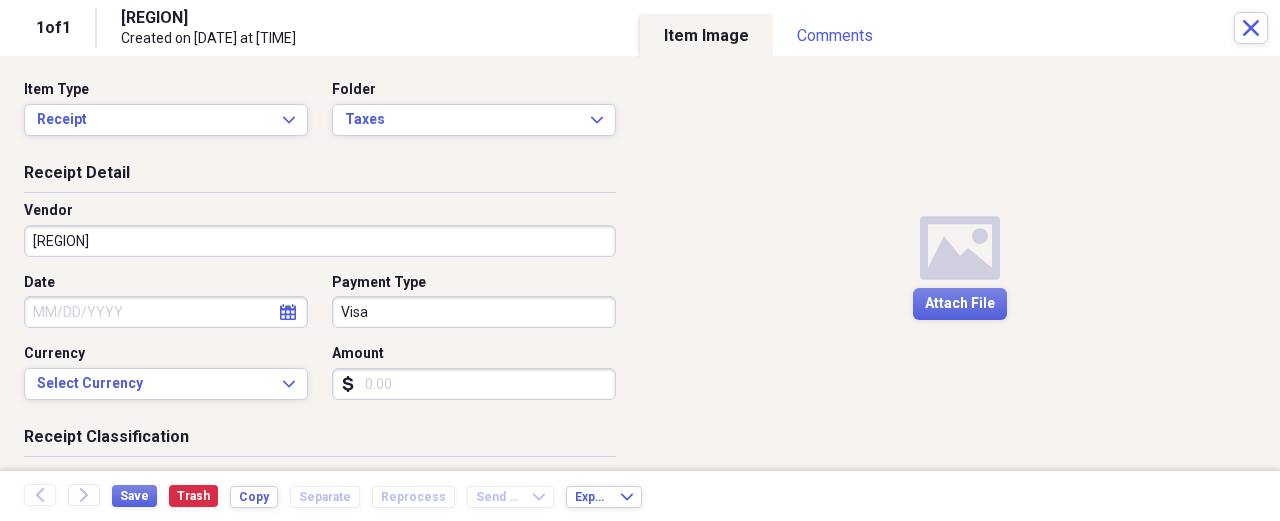select on "7" 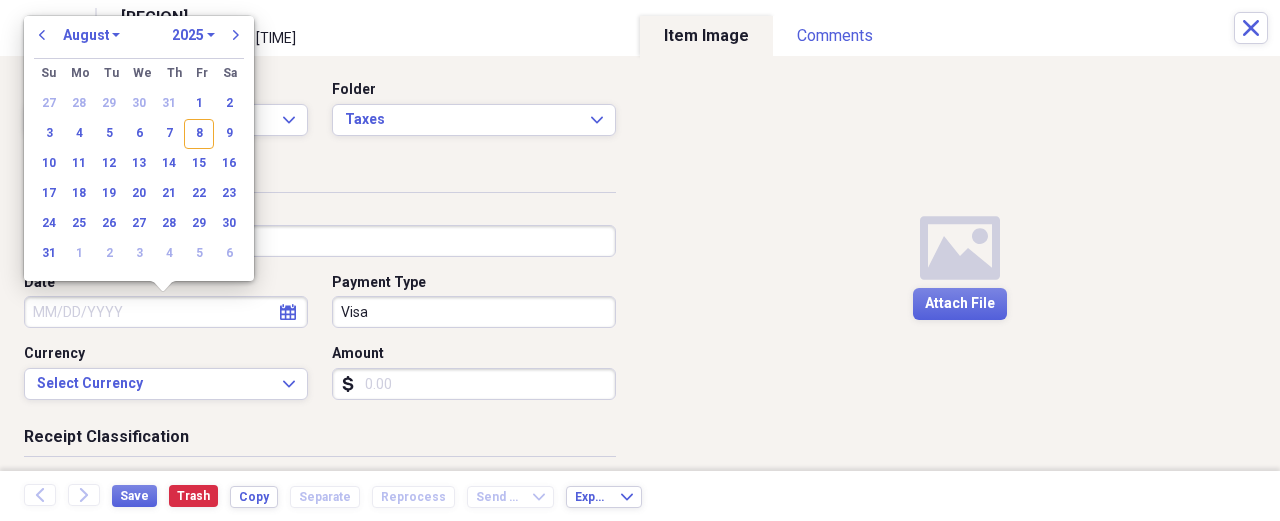 click on "Date" at bounding box center (166, 312) 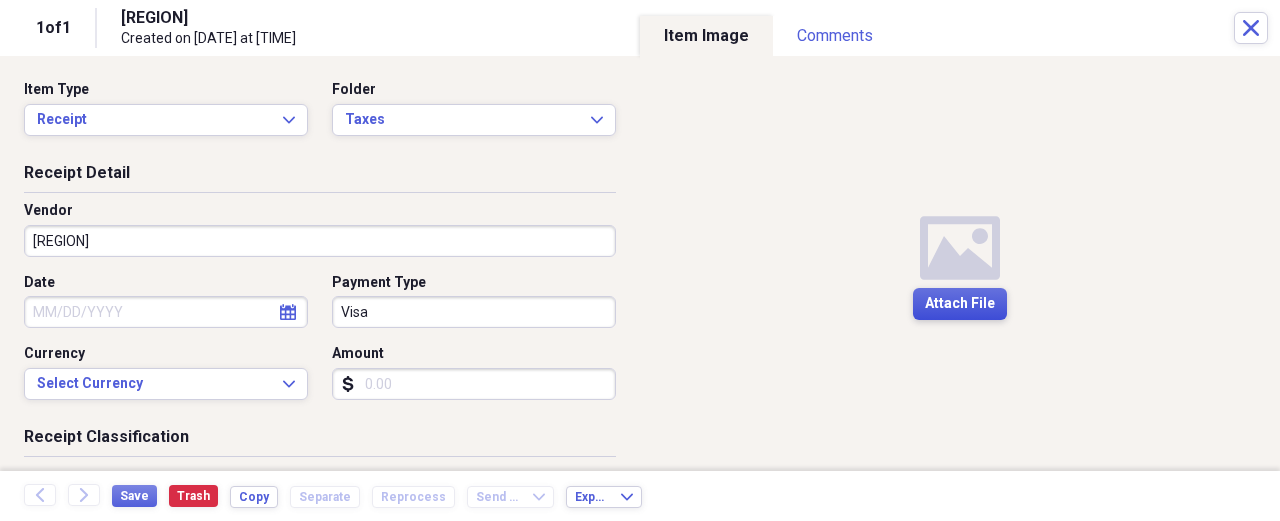 click on "Attach File" at bounding box center [960, 304] 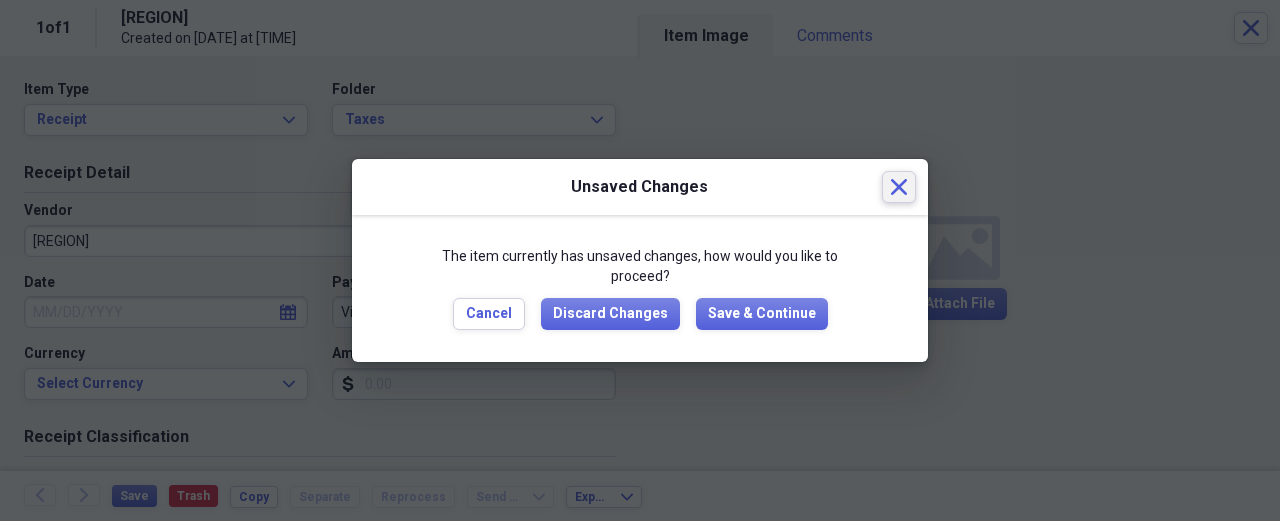 click 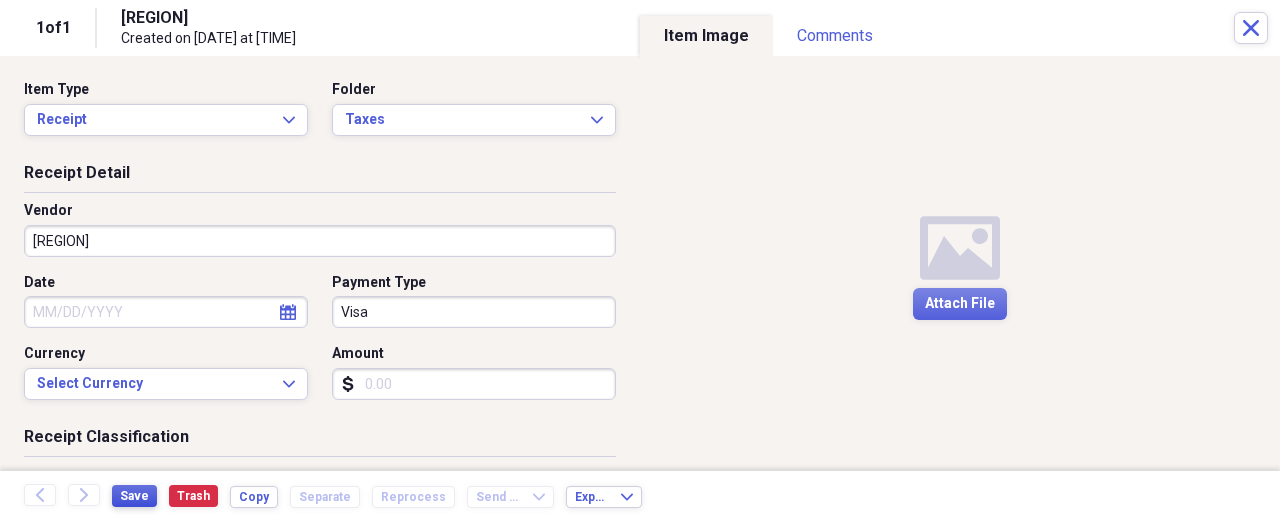 click on "Save" at bounding box center [134, 496] 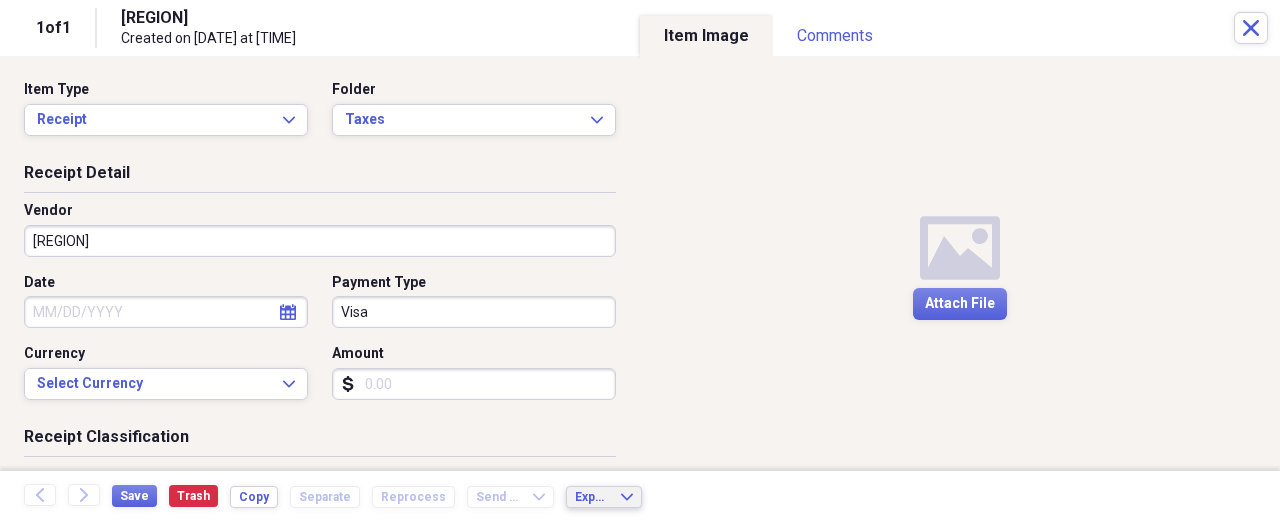 click on "Export" at bounding box center (592, 497) 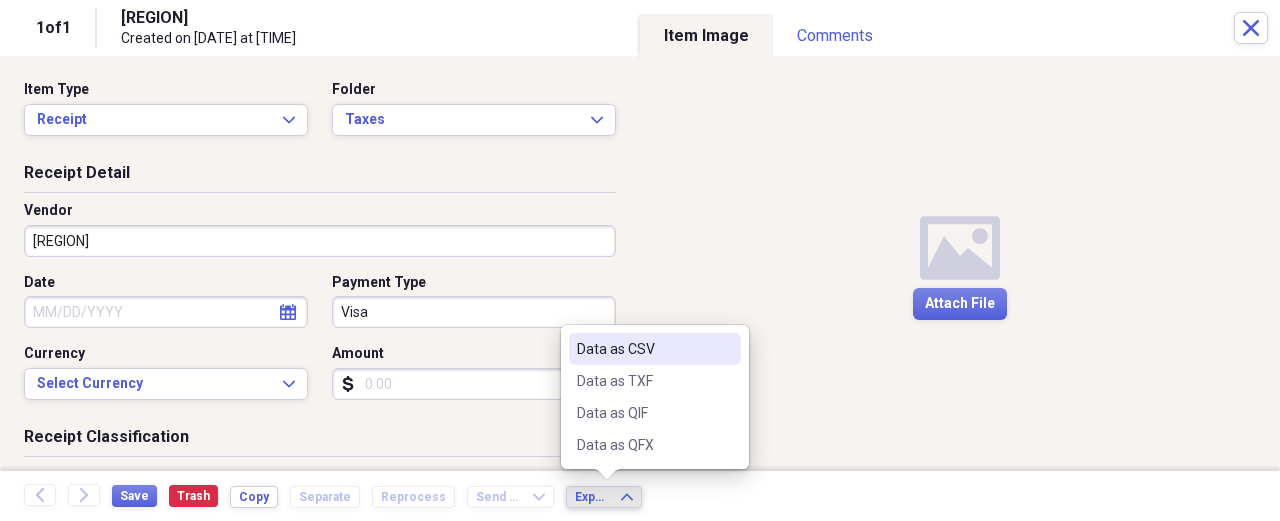 click on "Export" at bounding box center [592, 497] 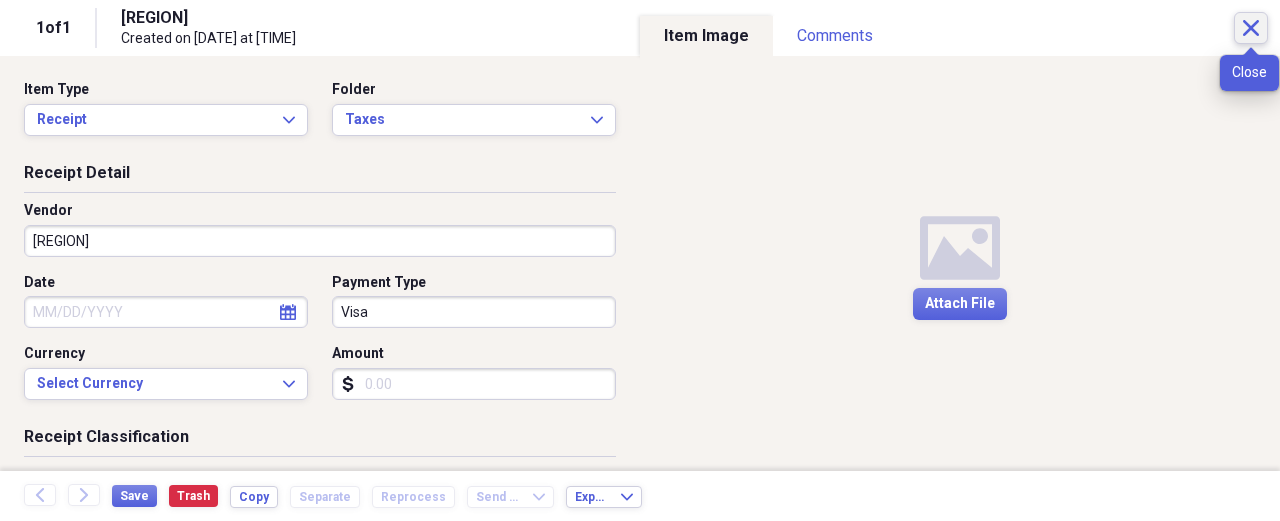click on "Close" at bounding box center (1251, 28) 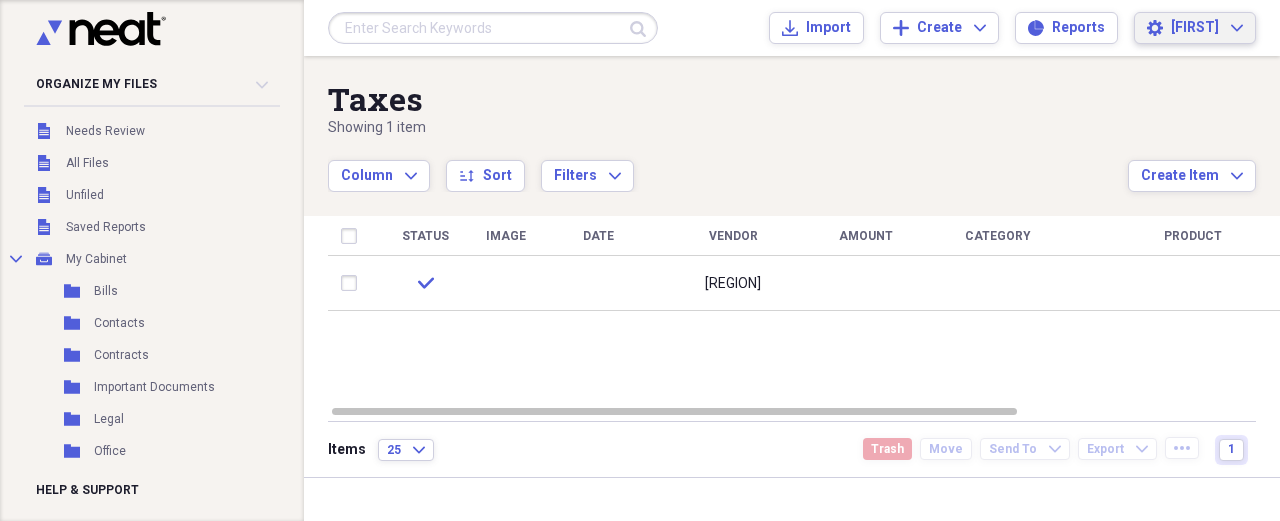 click on "[NAME] Expand" at bounding box center (1207, 28) 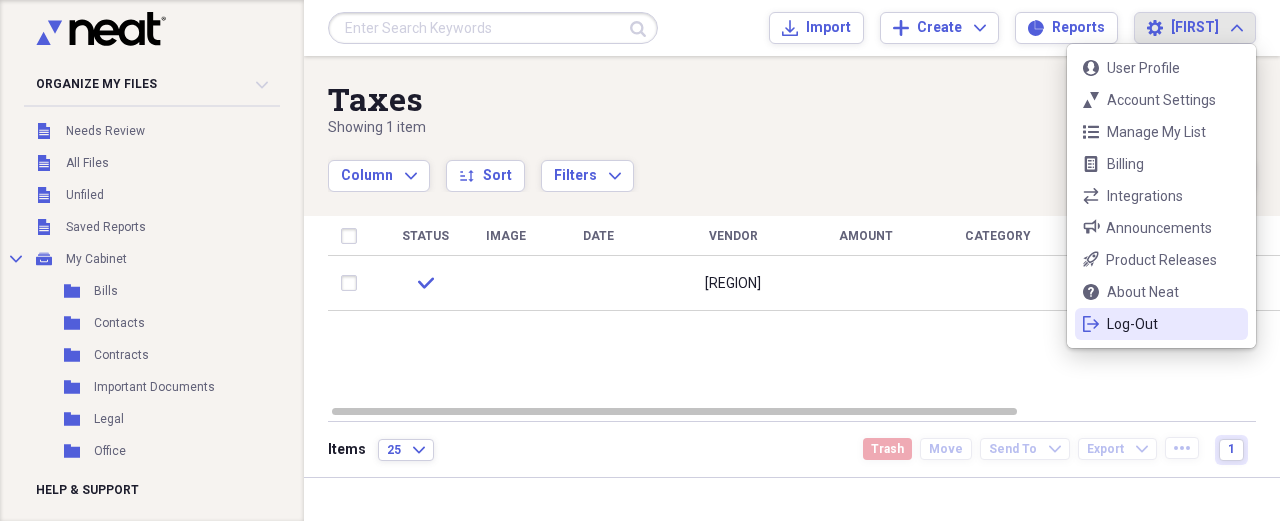 click on "Log-Out" at bounding box center [1161, 324] 